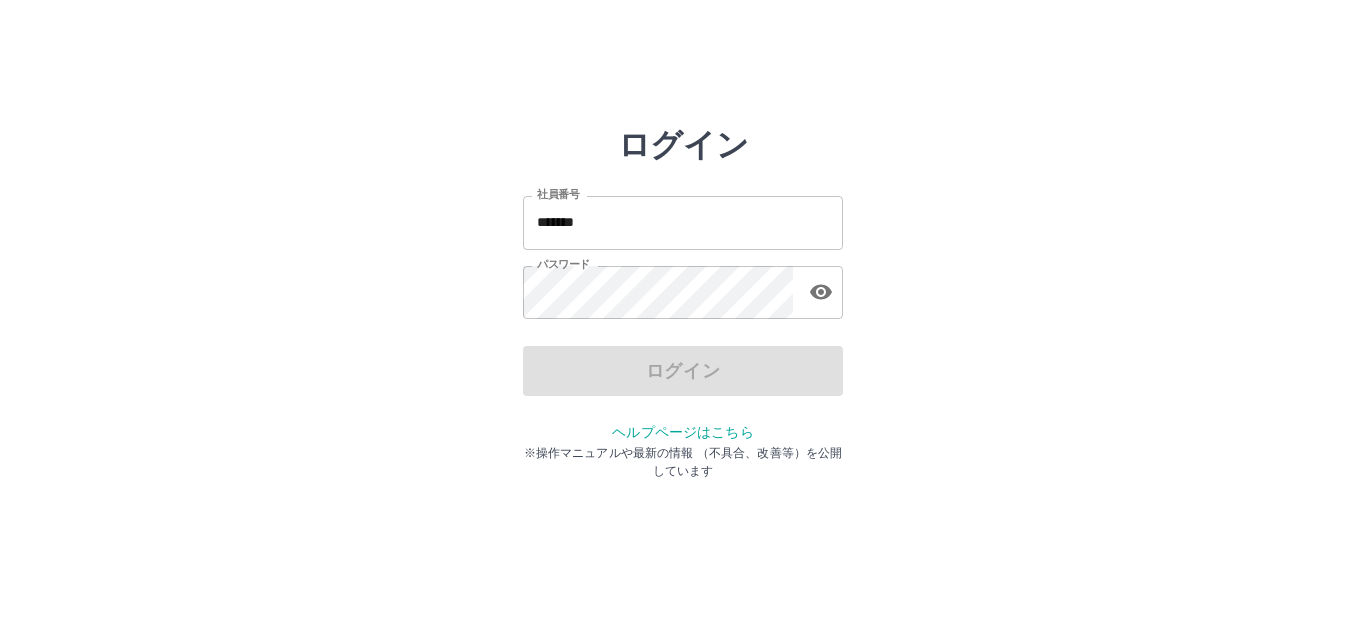 scroll, scrollTop: 0, scrollLeft: 0, axis: both 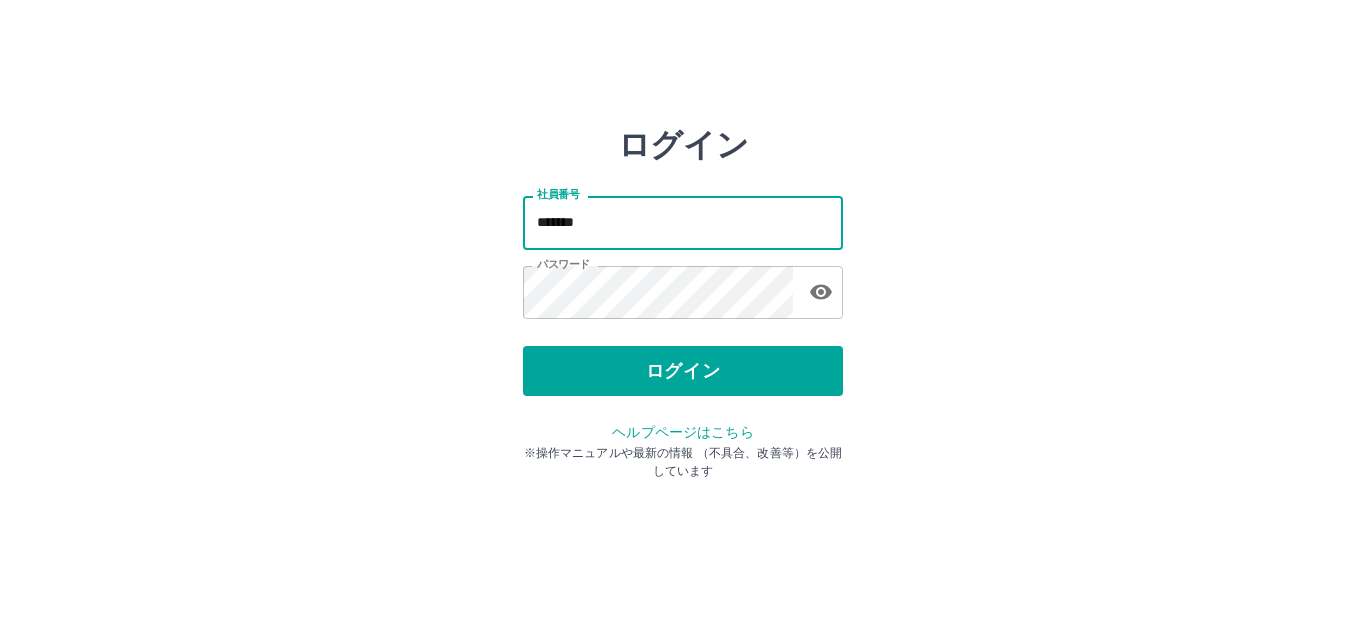 type on "*******" 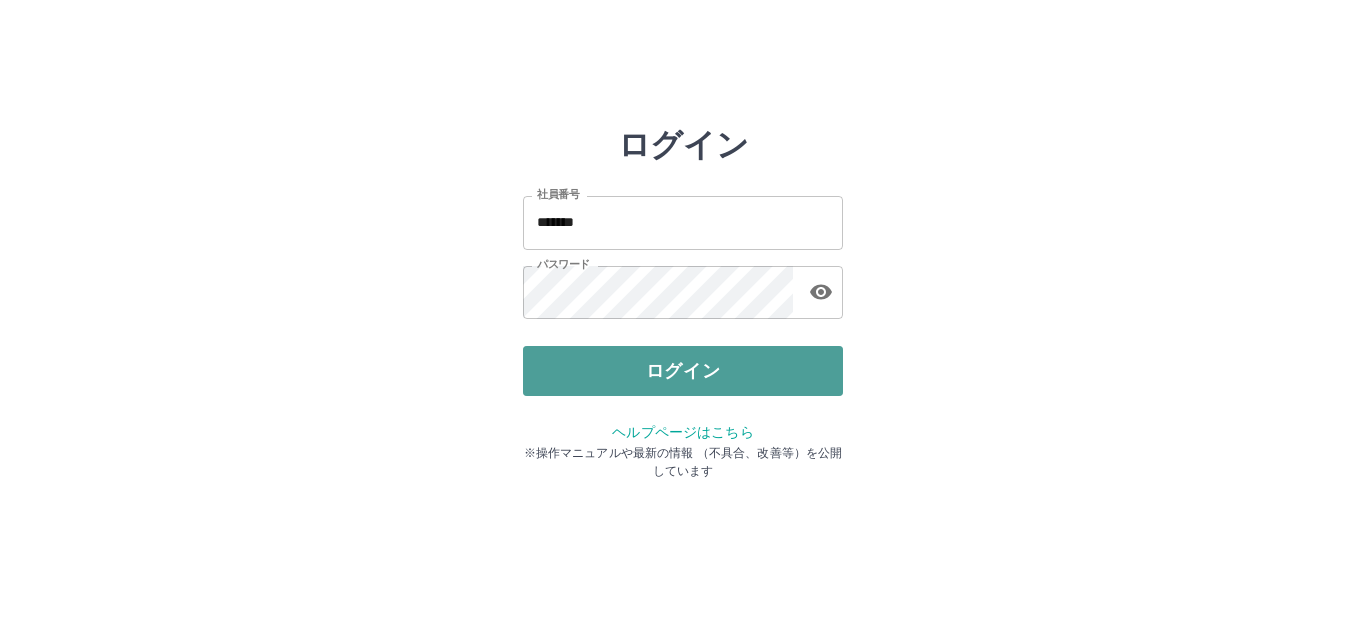 click on "ログイン" at bounding box center (683, 371) 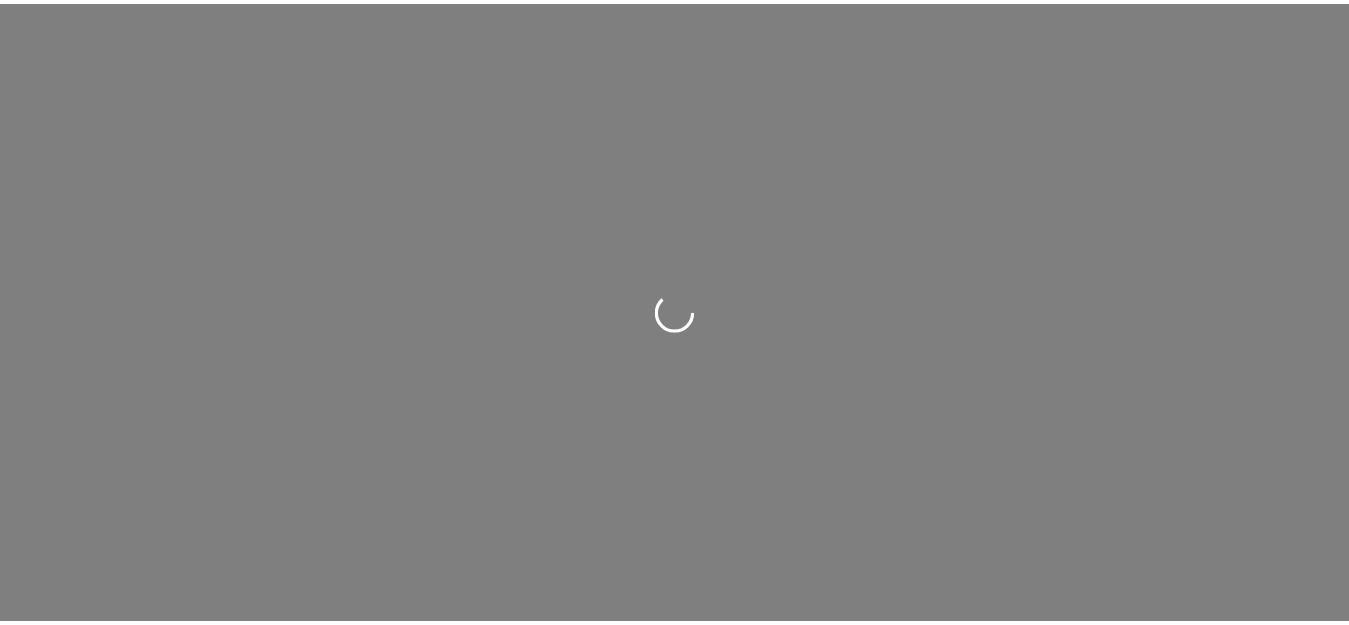 scroll, scrollTop: 0, scrollLeft: 0, axis: both 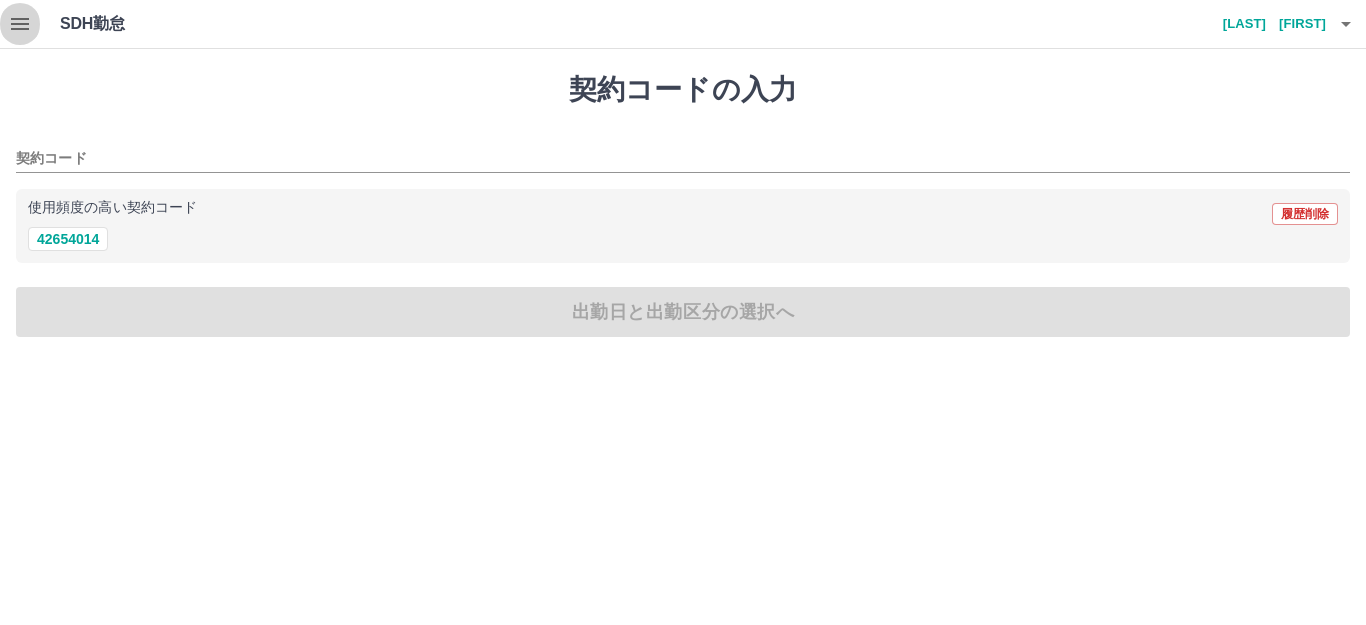 click 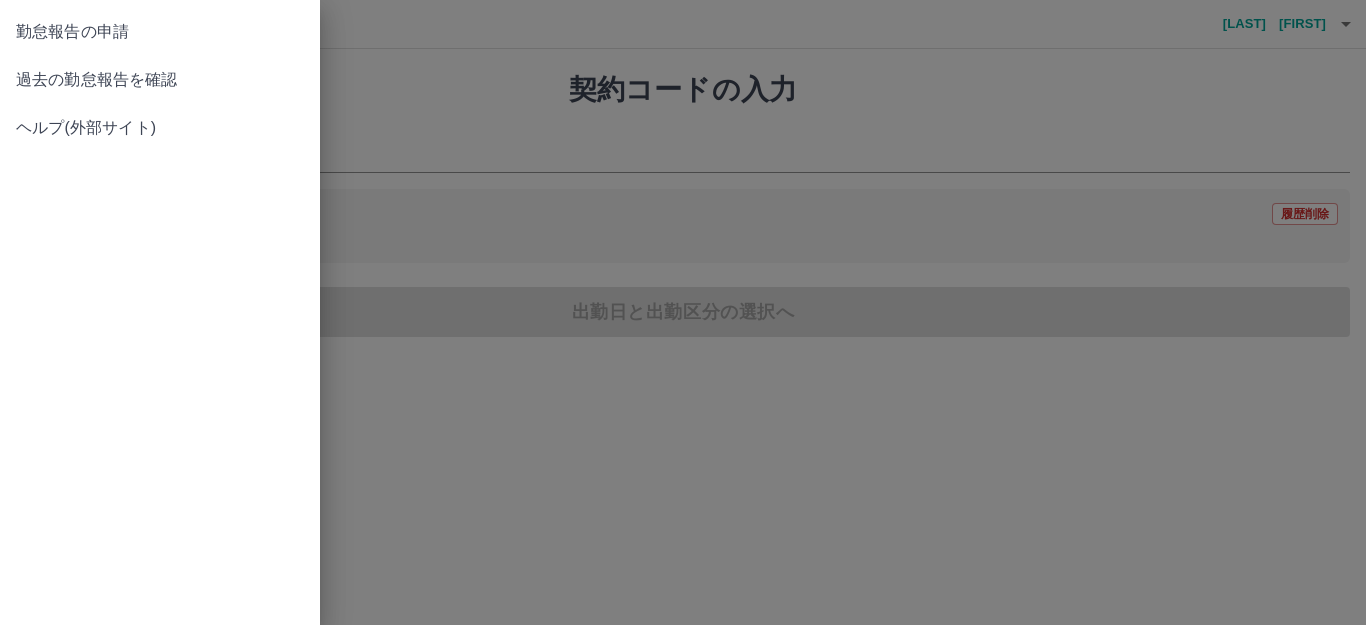 click on "過去の勤怠報告を確認" at bounding box center (160, 80) 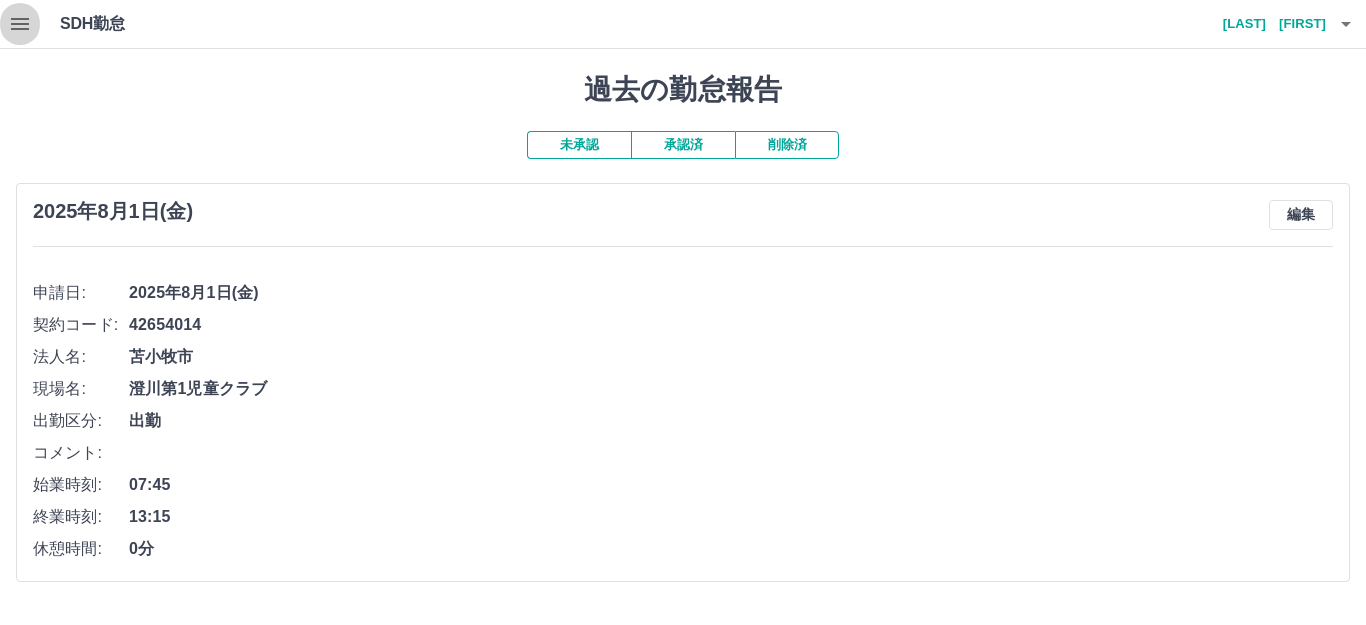 click 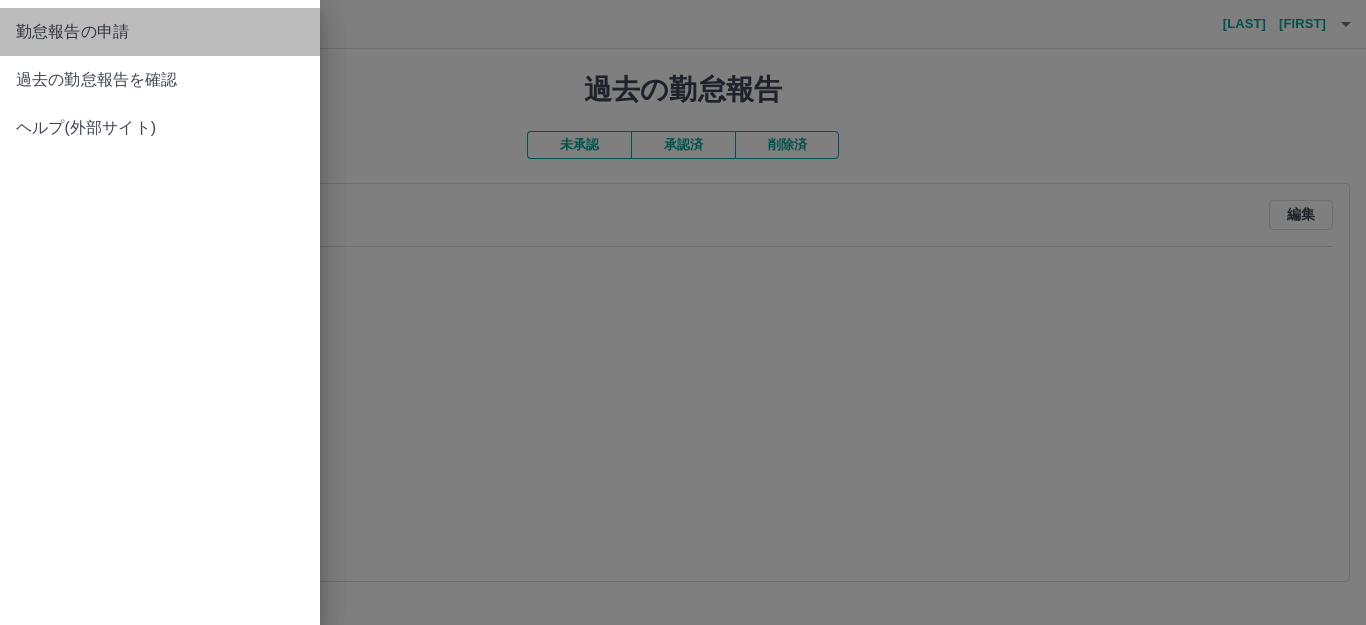 click on "勤怠報告の申請" at bounding box center [160, 32] 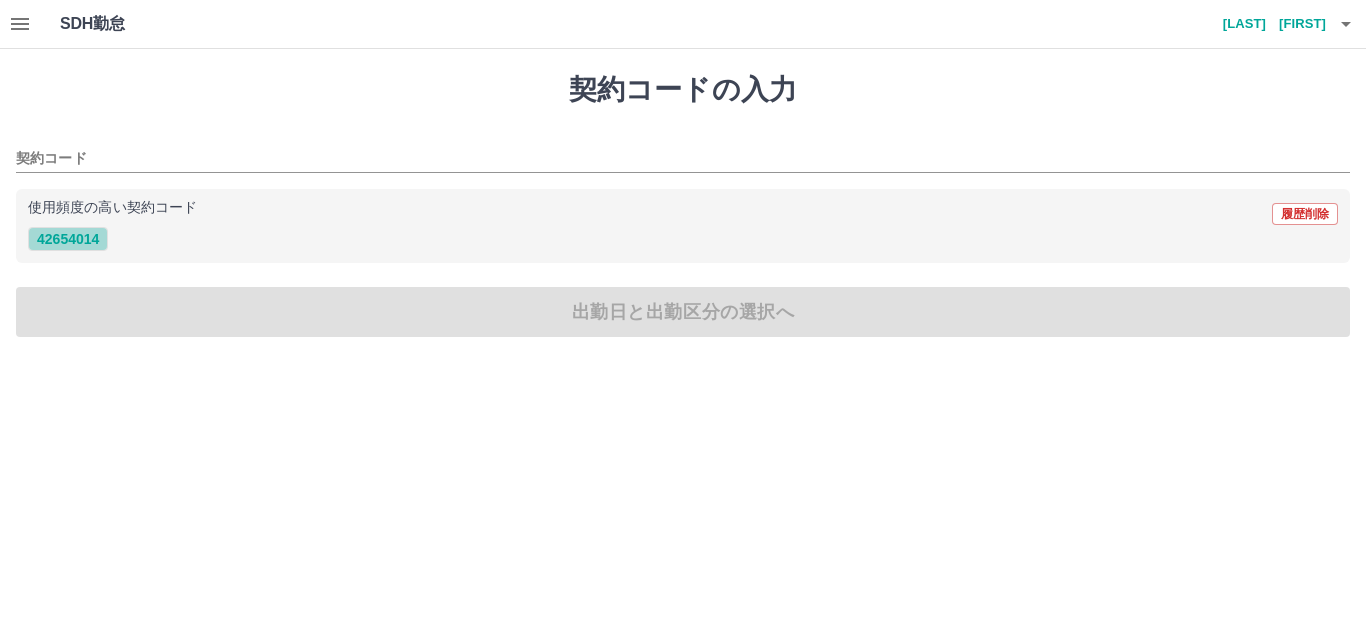 click on "42654014" at bounding box center [68, 239] 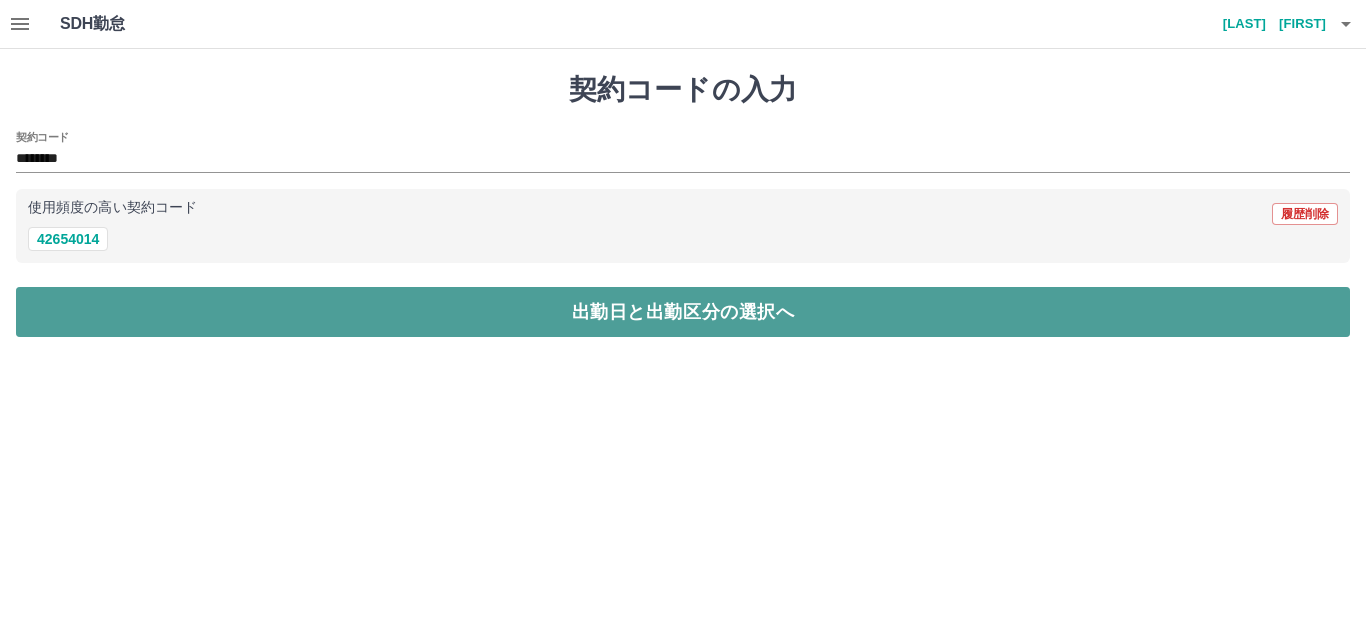 click on "出勤日と出勤区分の選択へ" at bounding box center (683, 312) 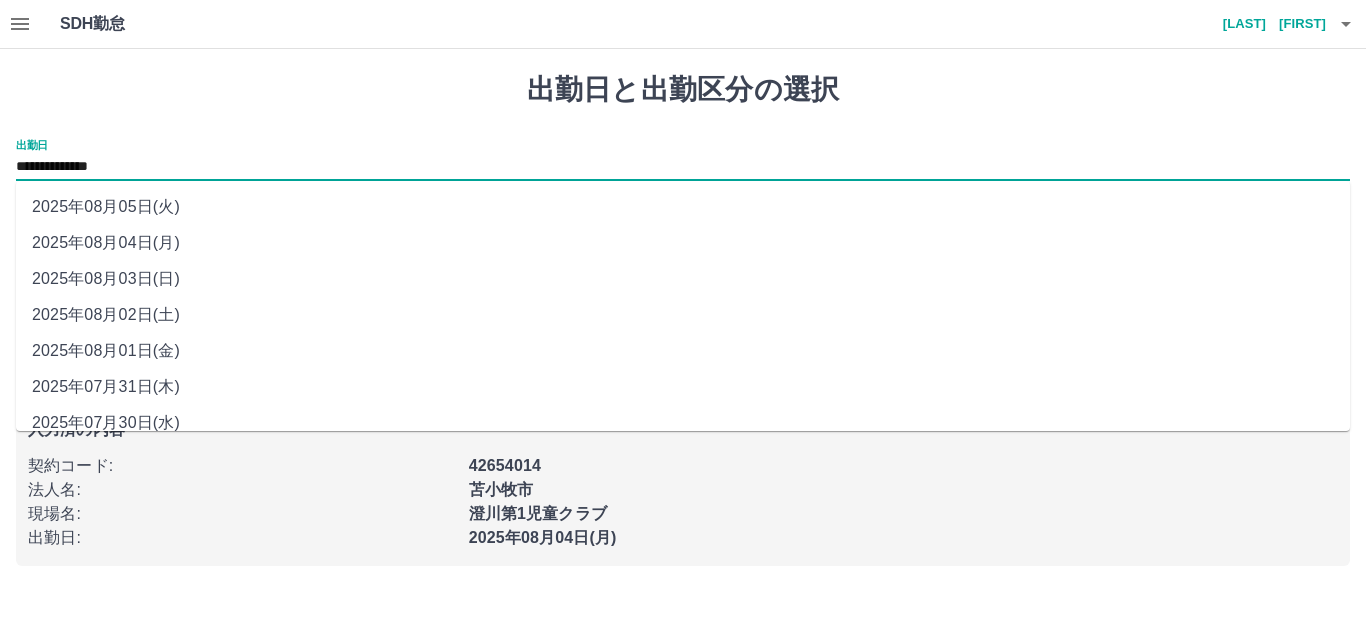 click on "**********" at bounding box center [683, 167] 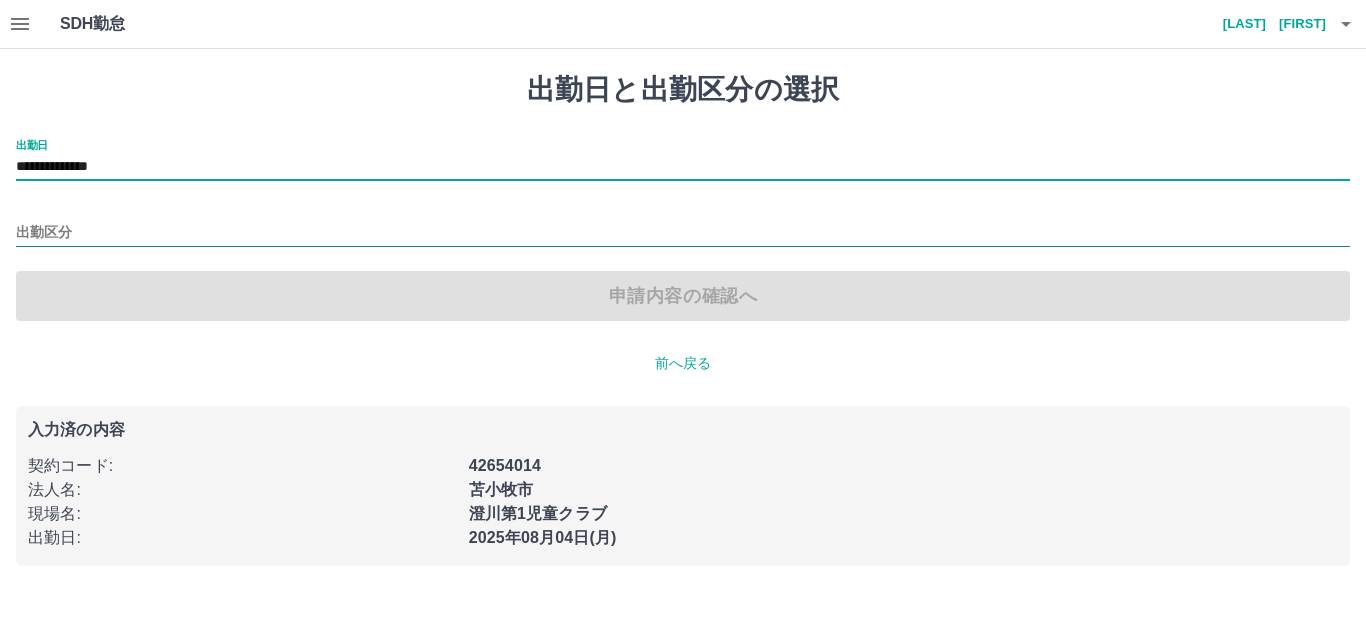 click on "出勤区分" at bounding box center (683, 233) 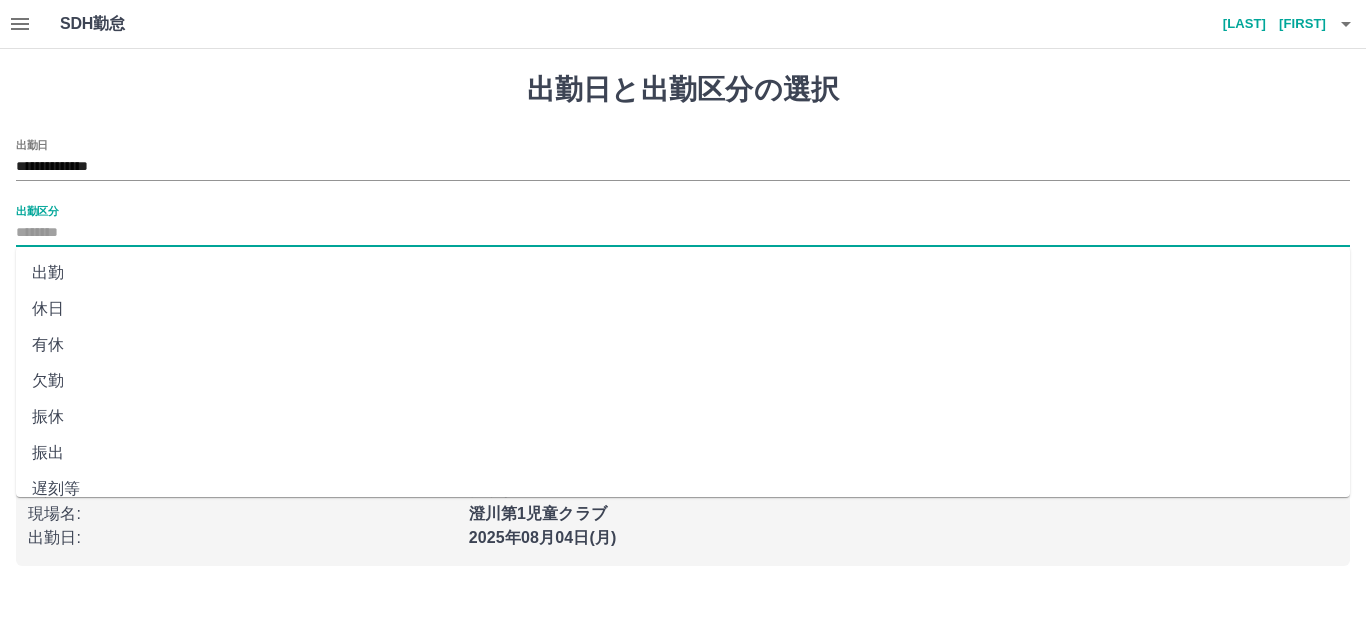 click on "出勤" at bounding box center [683, 273] 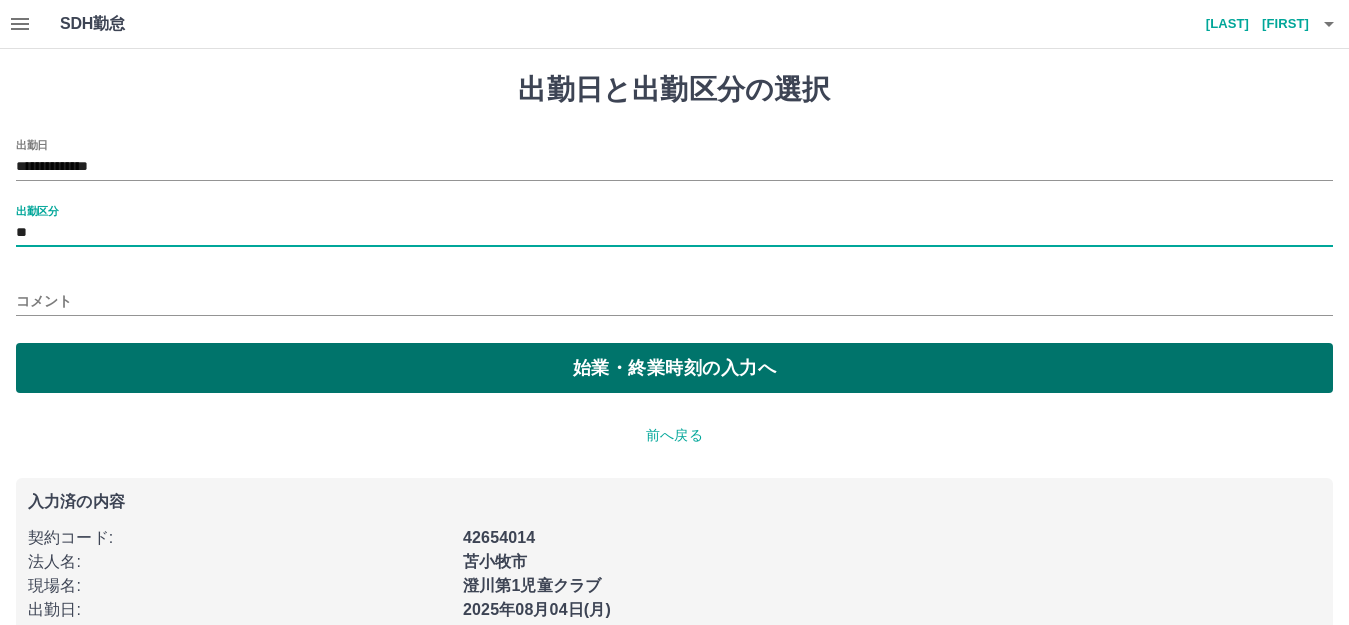 click on "始業・終業時刻の入力へ" at bounding box center [674, 368] 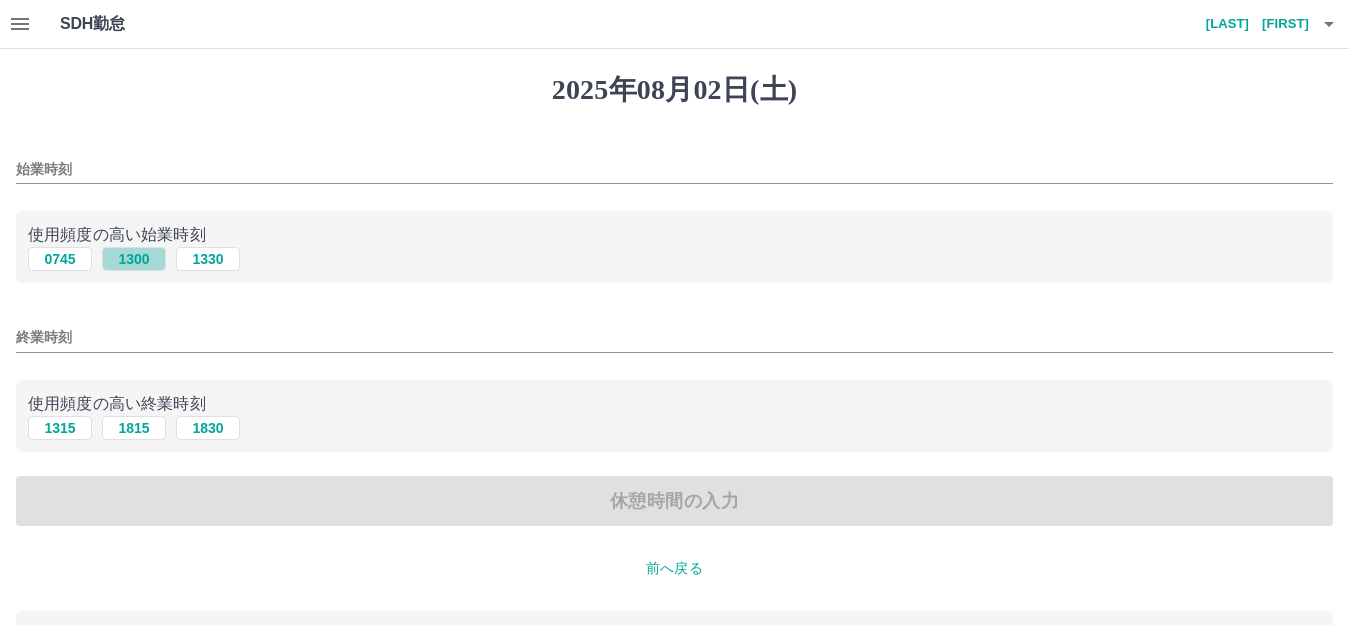 click on "1300" at bounding box center [134, 259] 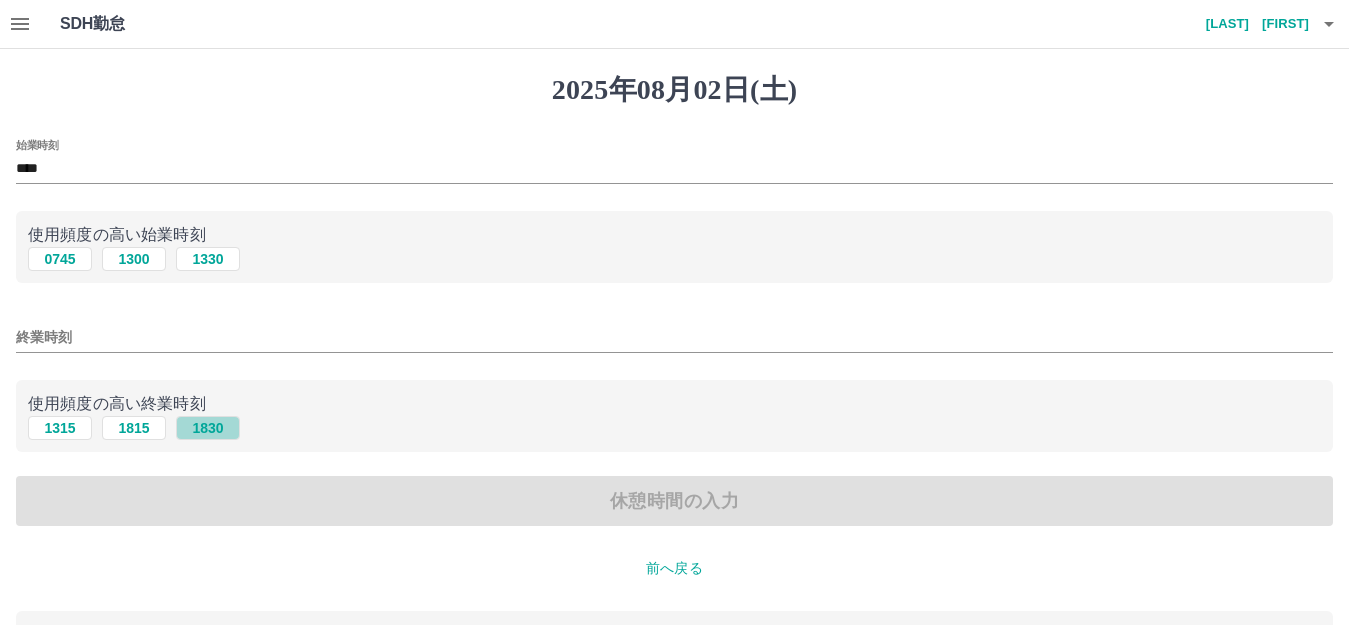 click on "1830" at bounding box center (208, 428) 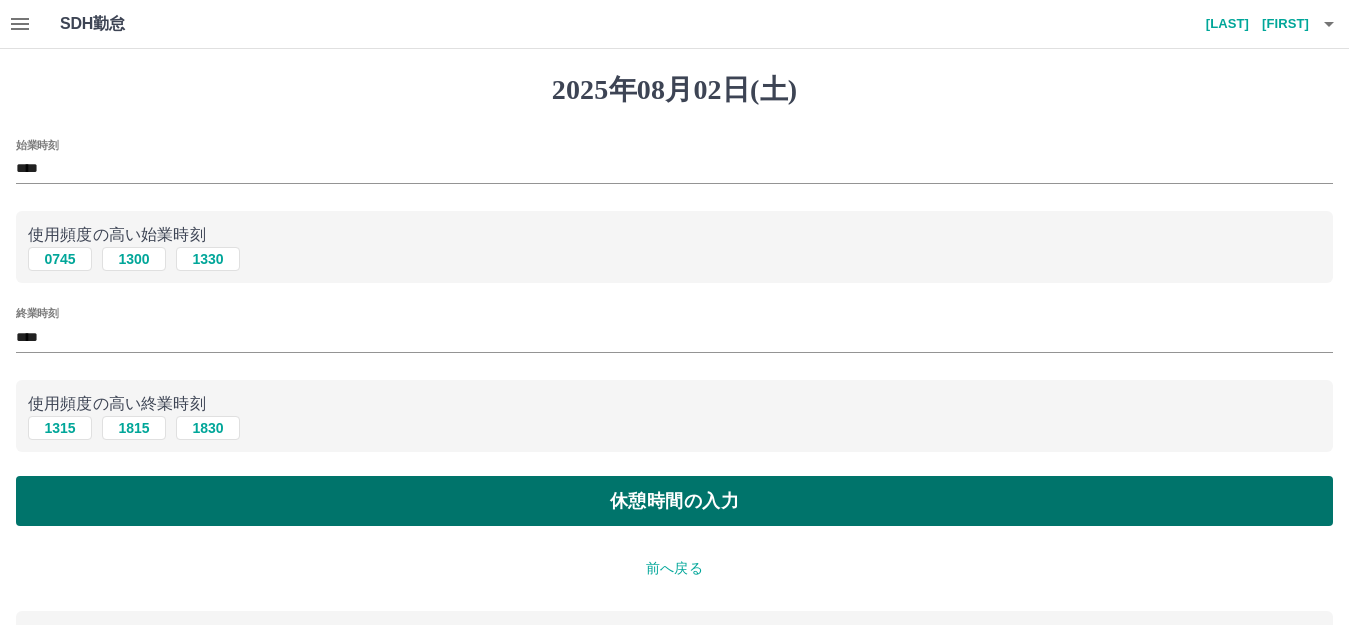click on "休憩時間の入力" at bounding box center [674, 501] 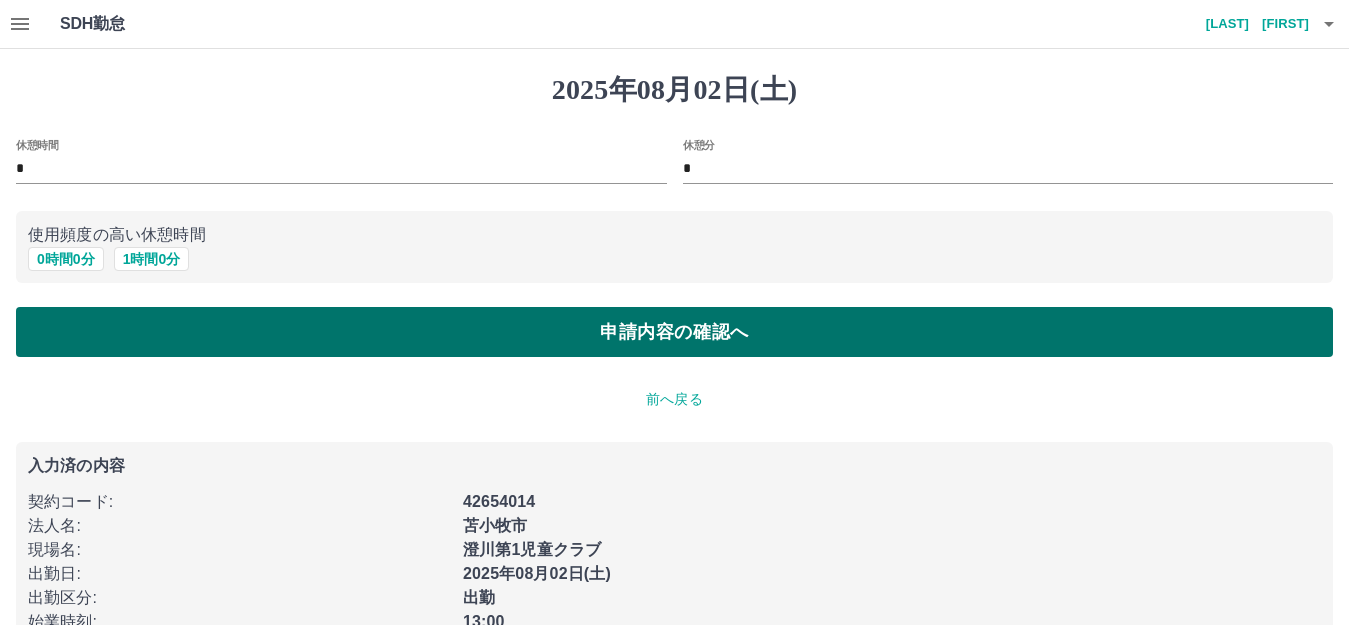 click on "申請内容の確認へ" at bounding box center [674, 332] 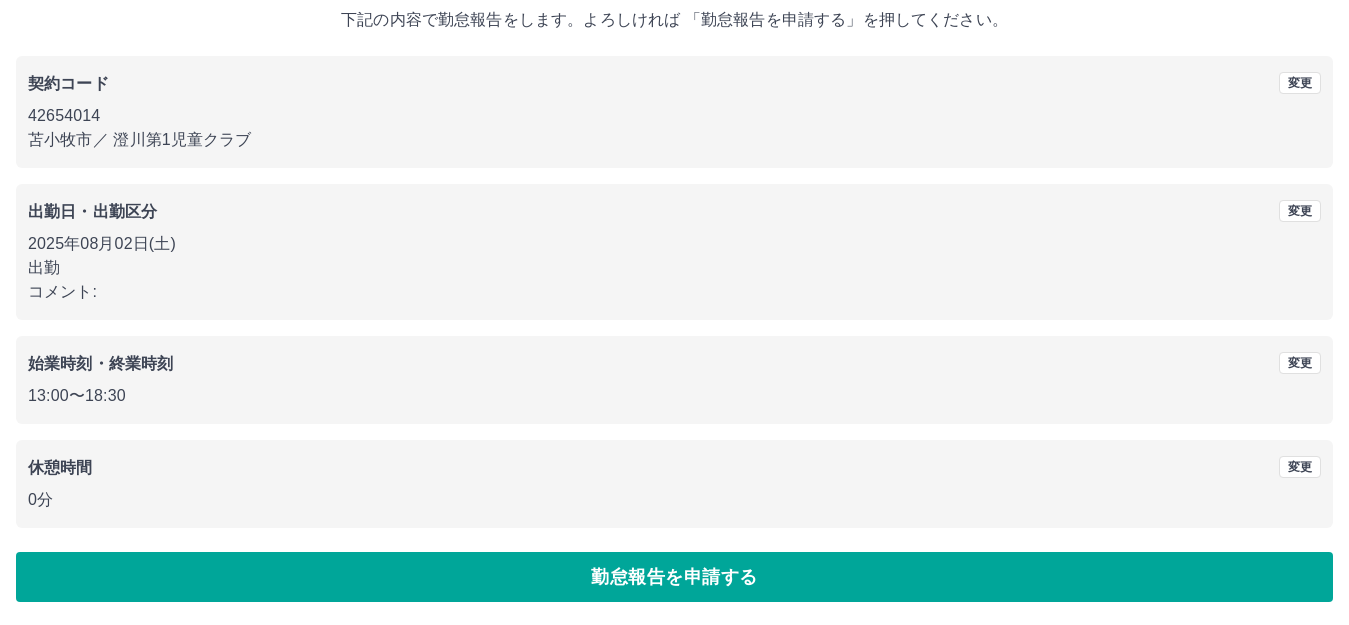 scroll, scrollTop: 124, scrollLeft: 0, axis: vertical 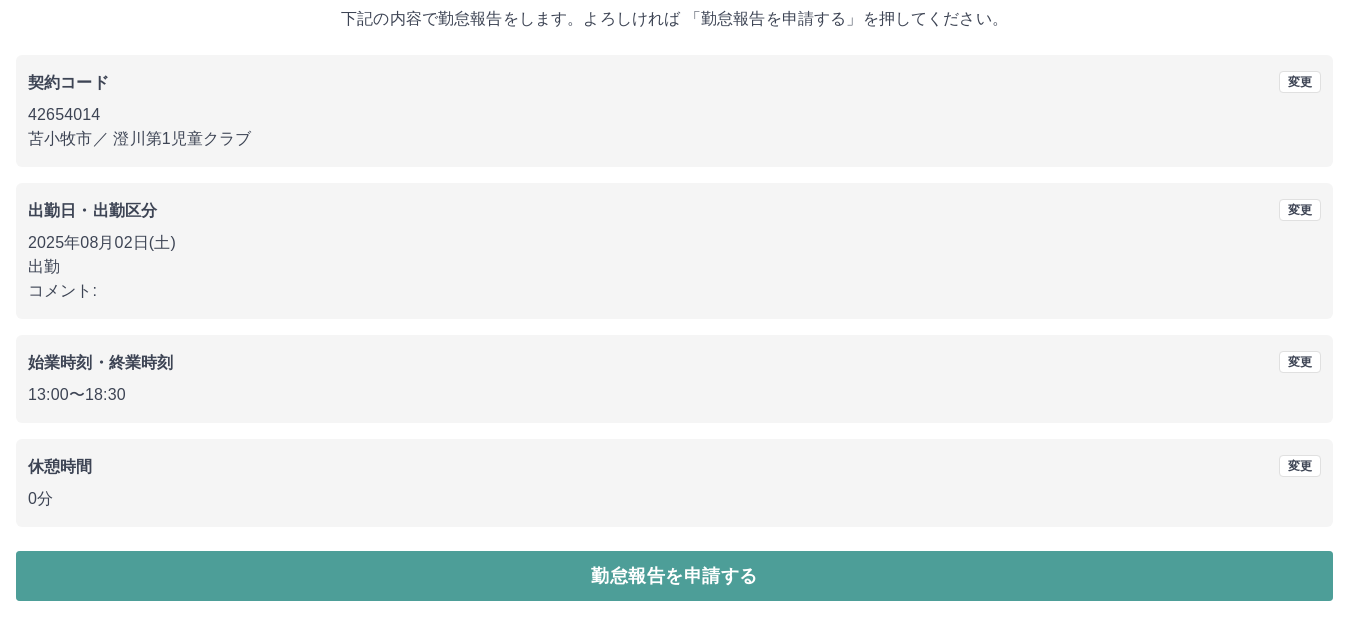 click on "勤怠報告を申請する" at bounding box center [674, 576] 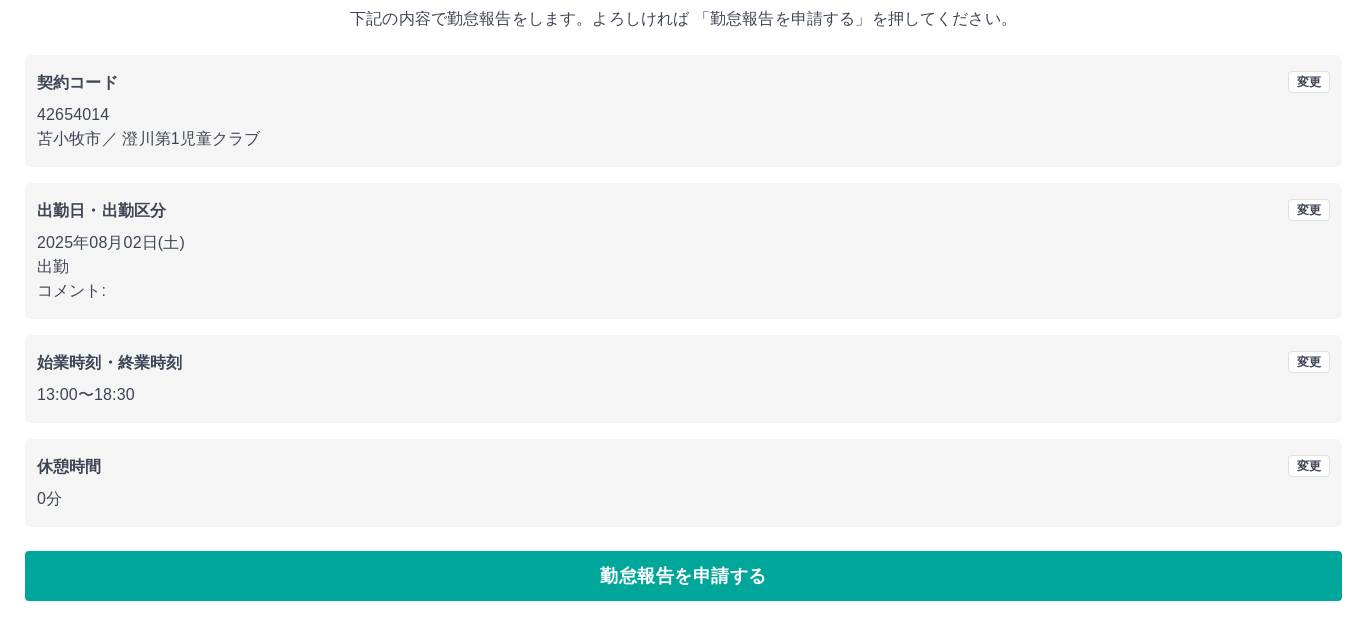 scroll, scrollTop: 0, scrollLeft: 0, axis: both 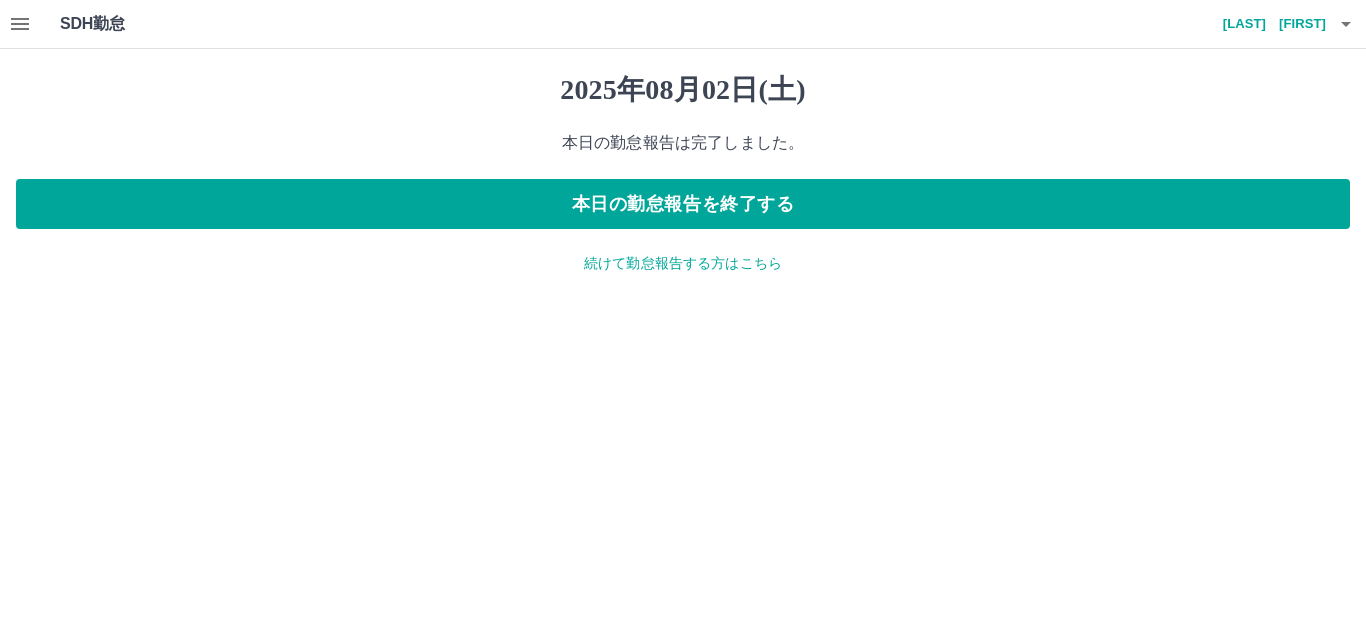 click on "続けて勤怠報告する方はこちら" at bounding box center (683, 263) 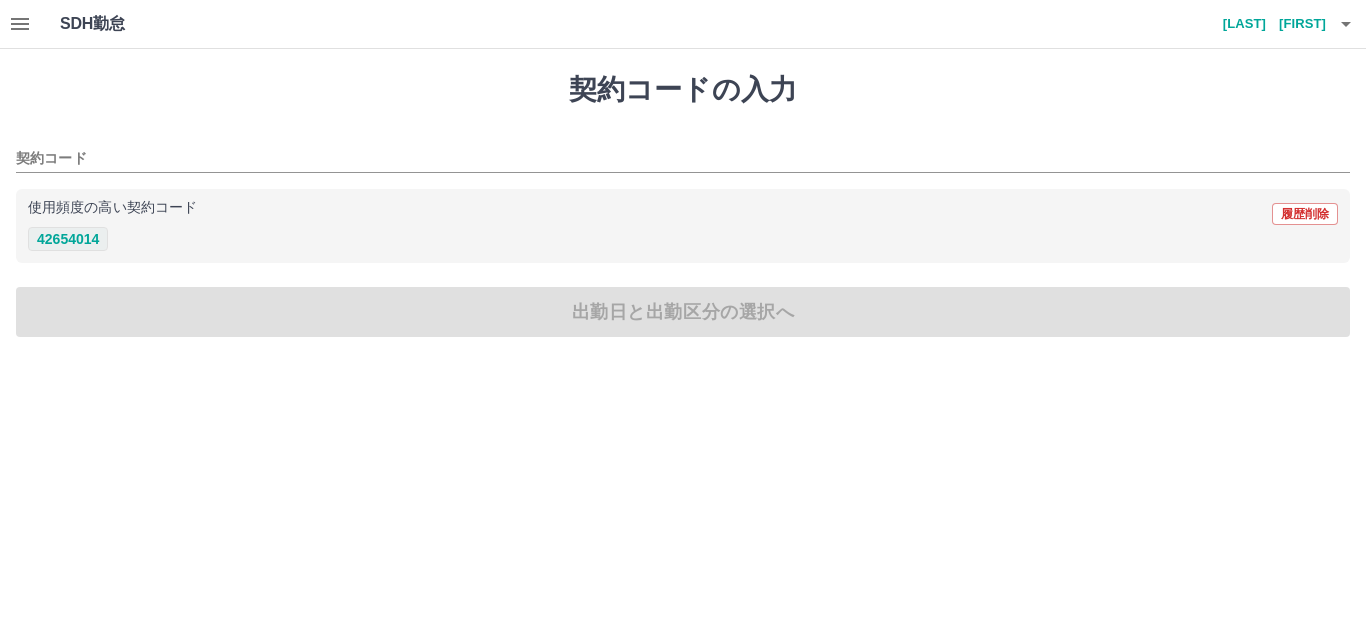 click on "42654014" at bounding box center (68, 239) 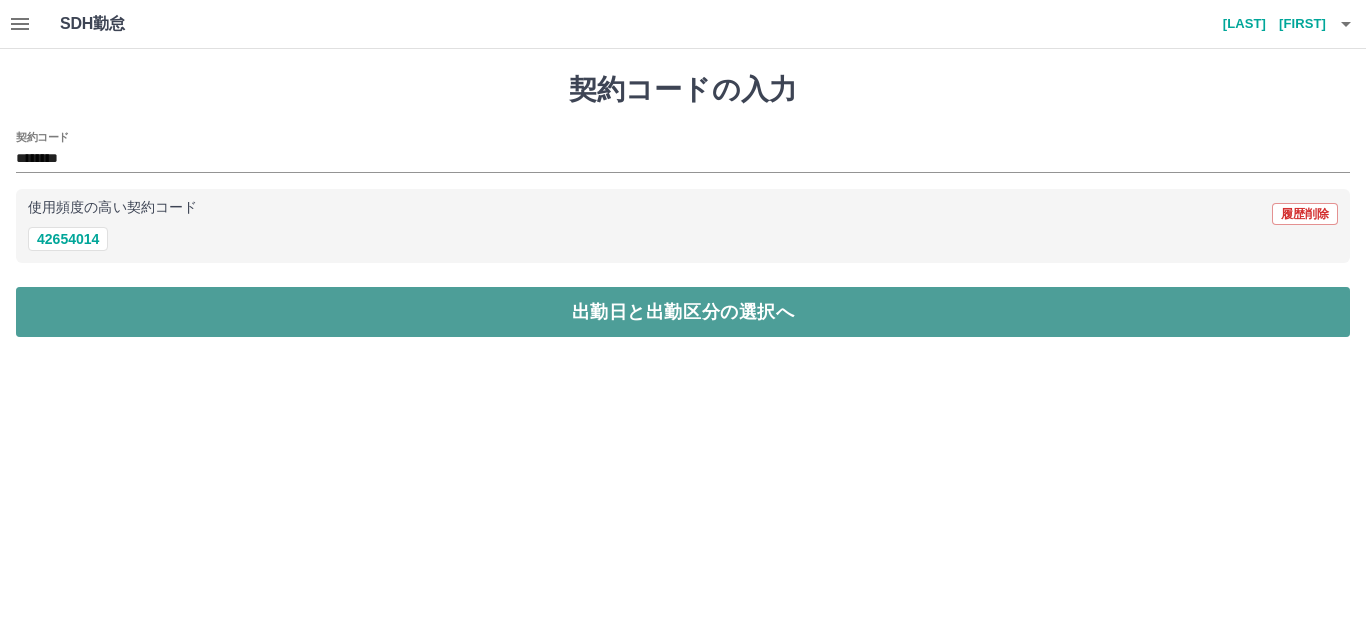click on "出勤日と出勤区分の選択へ" at bounding box center [683, 312] 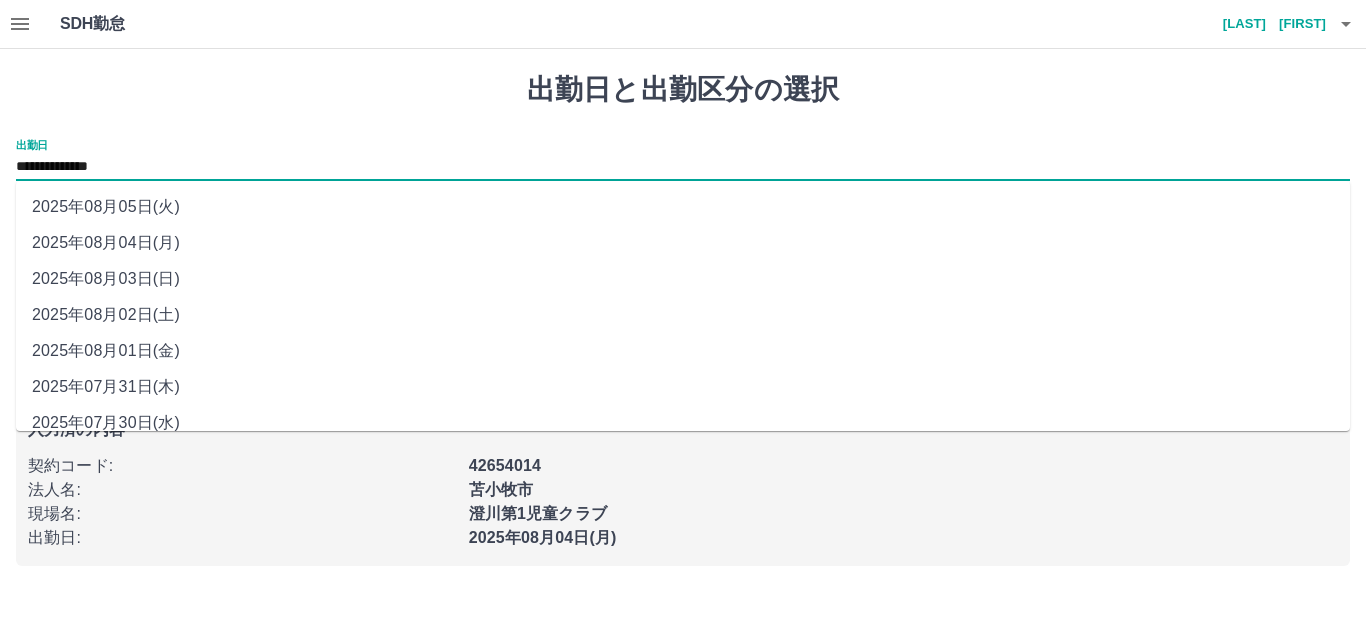 click on "**********" at bounding box center [683, 167] 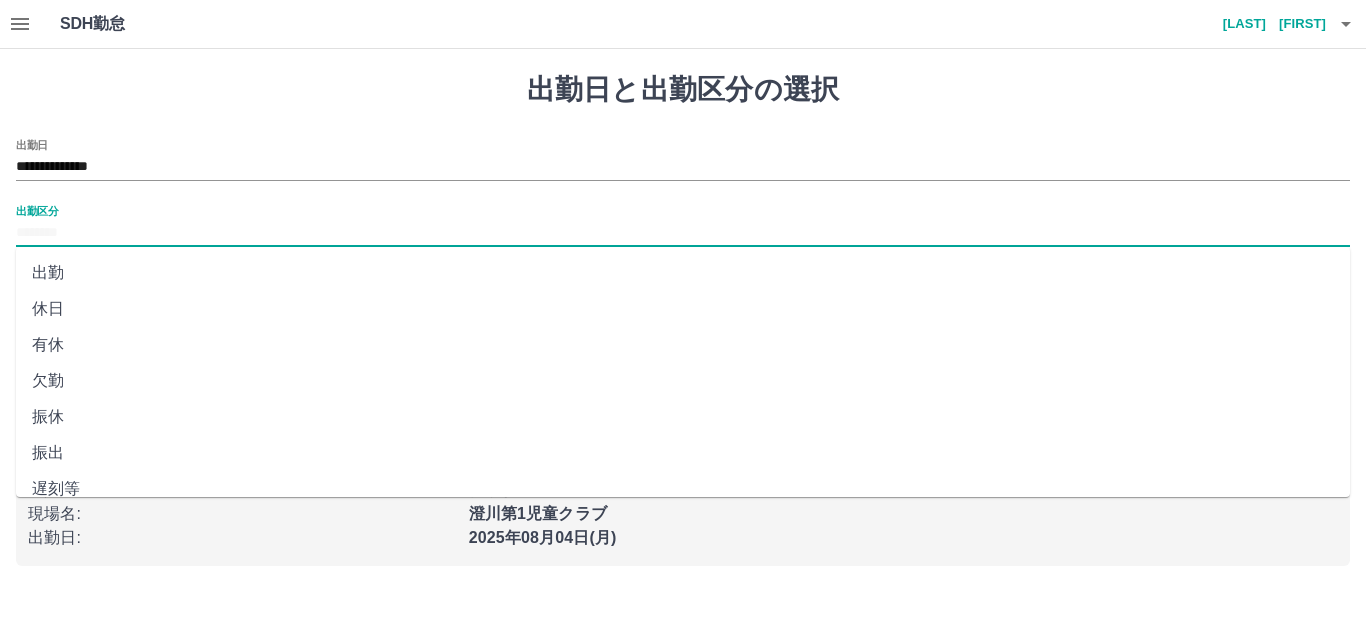 click on "出勤区分" at bounding box center [683, 233] 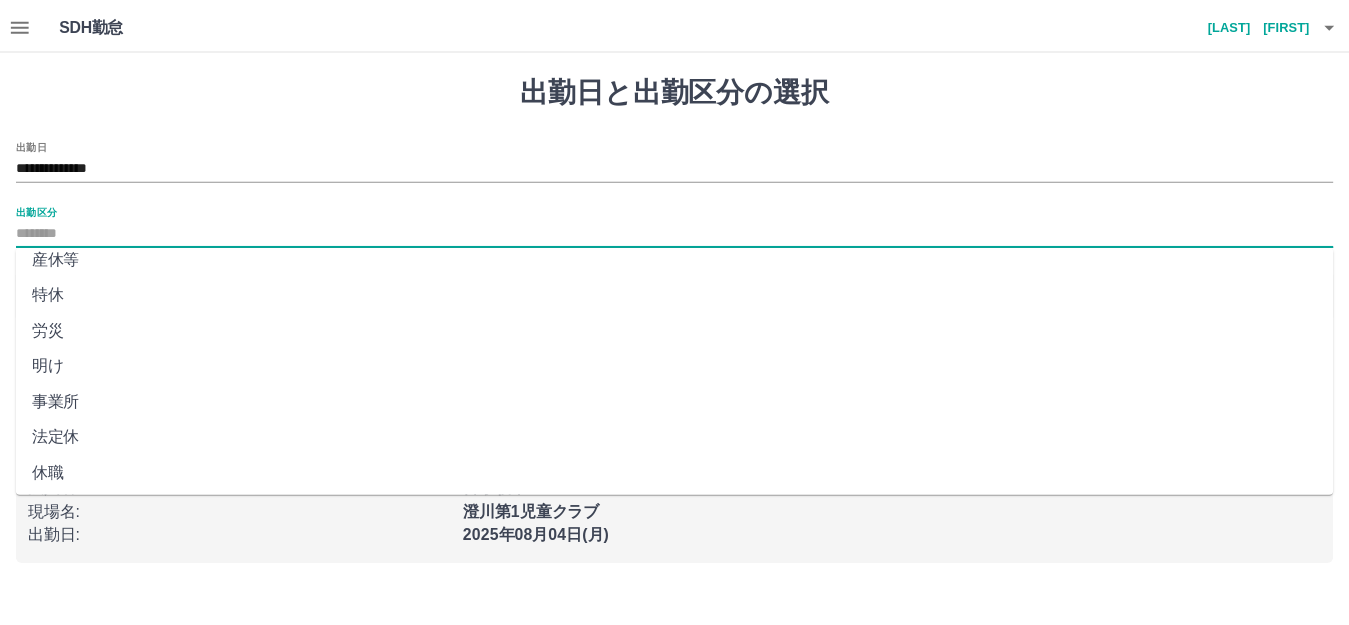 scroll, scrollTop: 414, scrollLeft: 0, axis: vertical 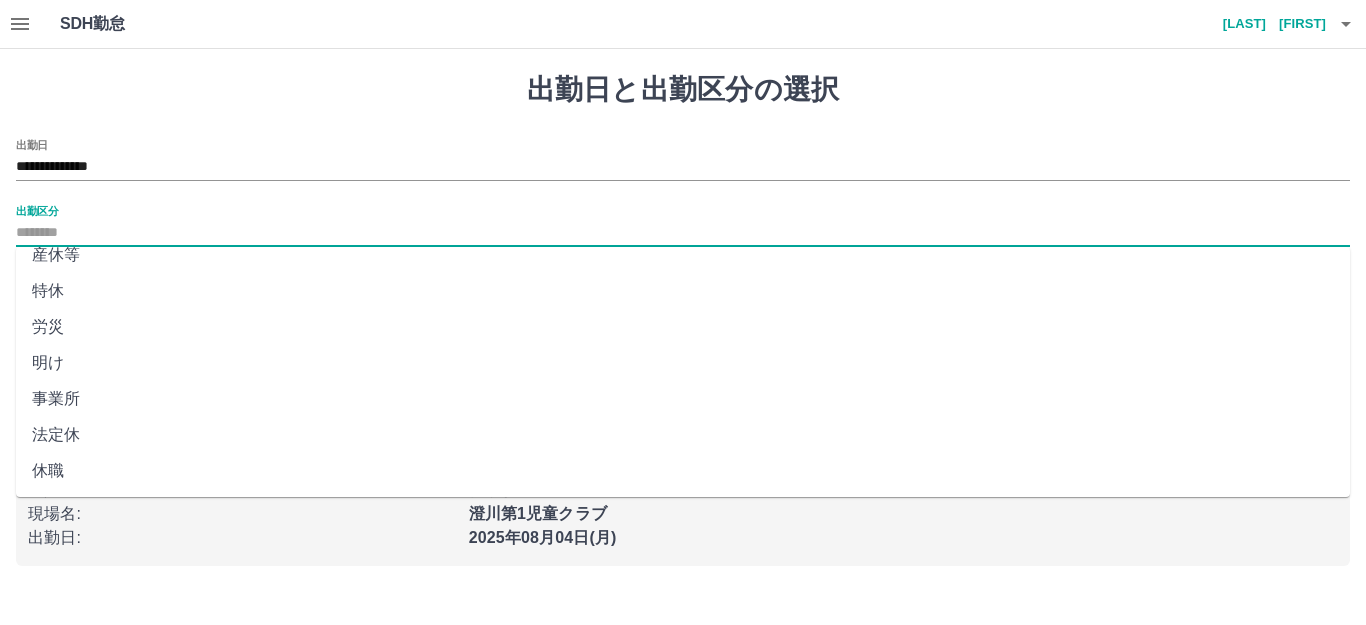 click on "法定休" at bounding box center (683, 435) 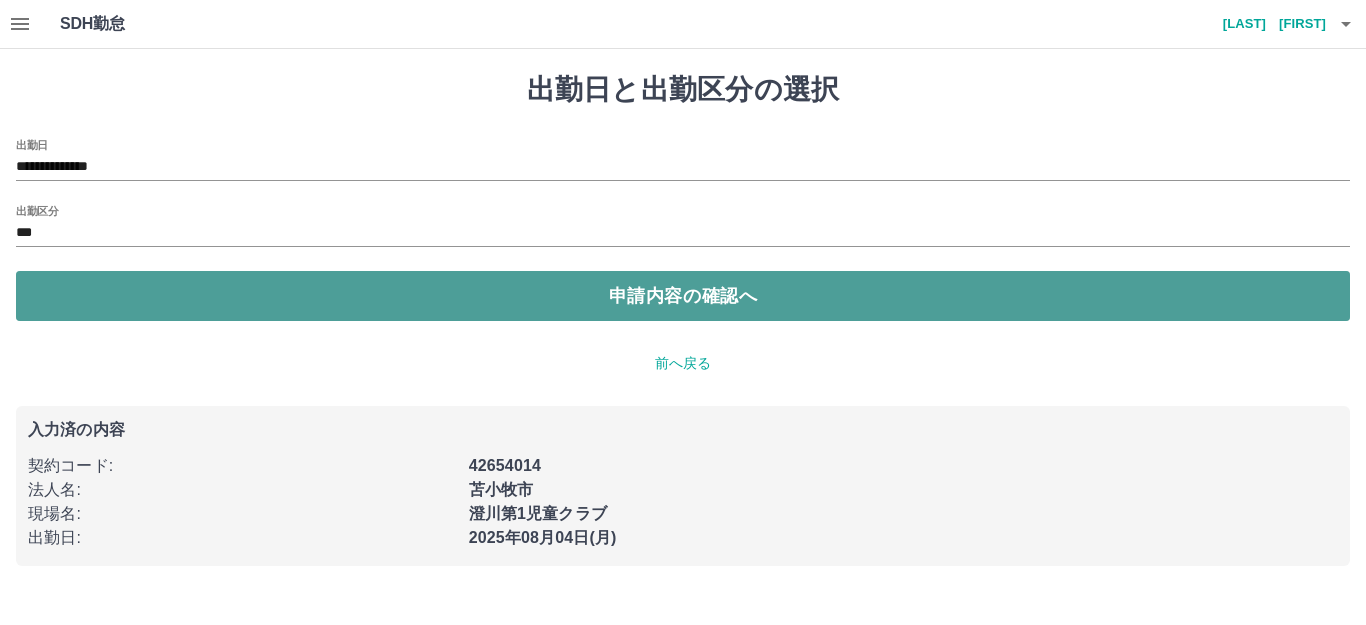click on "申請内容の確認へ" at bounding box center [683, 296] 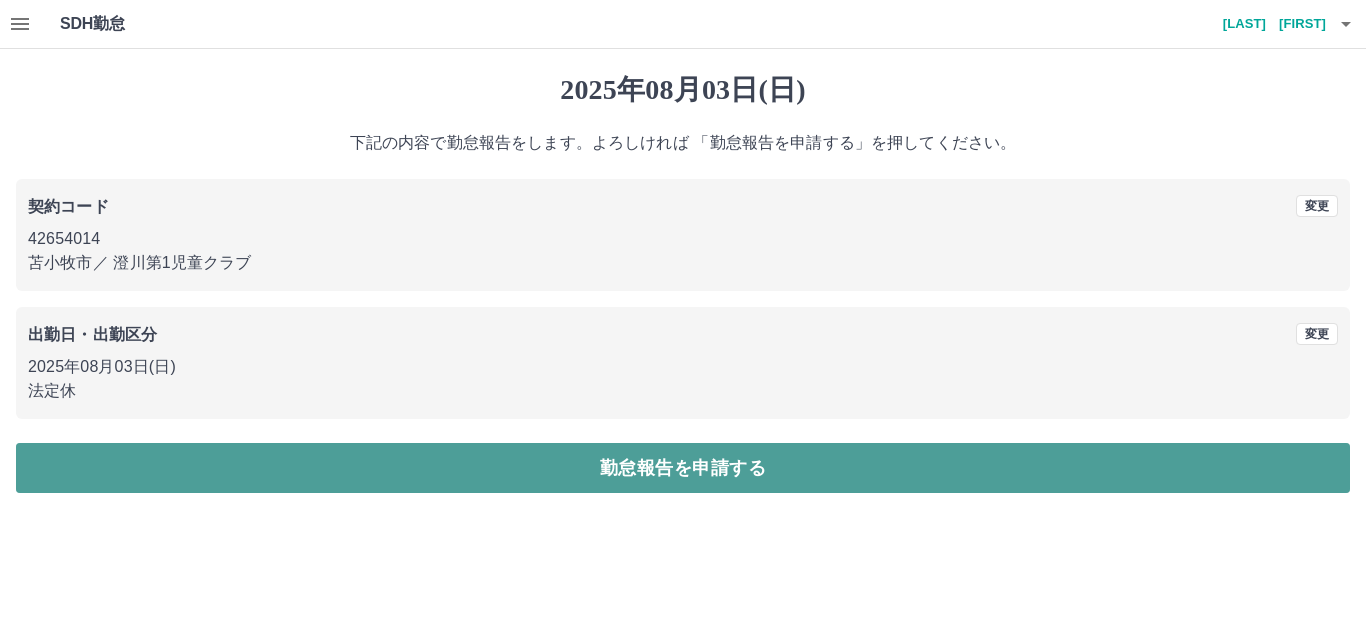 click on "勤怠報告を申請する" at bounding box center [683, 468] 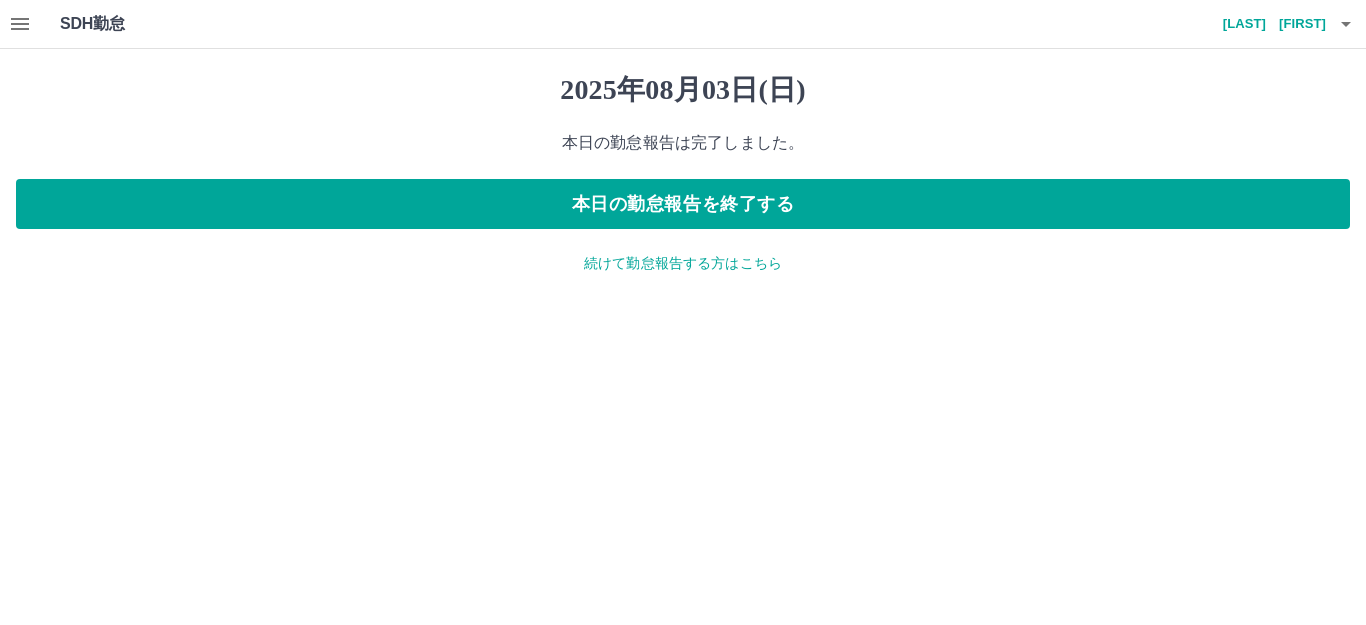 click on "[YEAR]年[MONTH]月[DAY]日(日) 本日の勤怠報告は完了しました。 本日の勤怠報告を終了する 続けて勤怠報告する方はこちら" at bounding box center (683, 173) 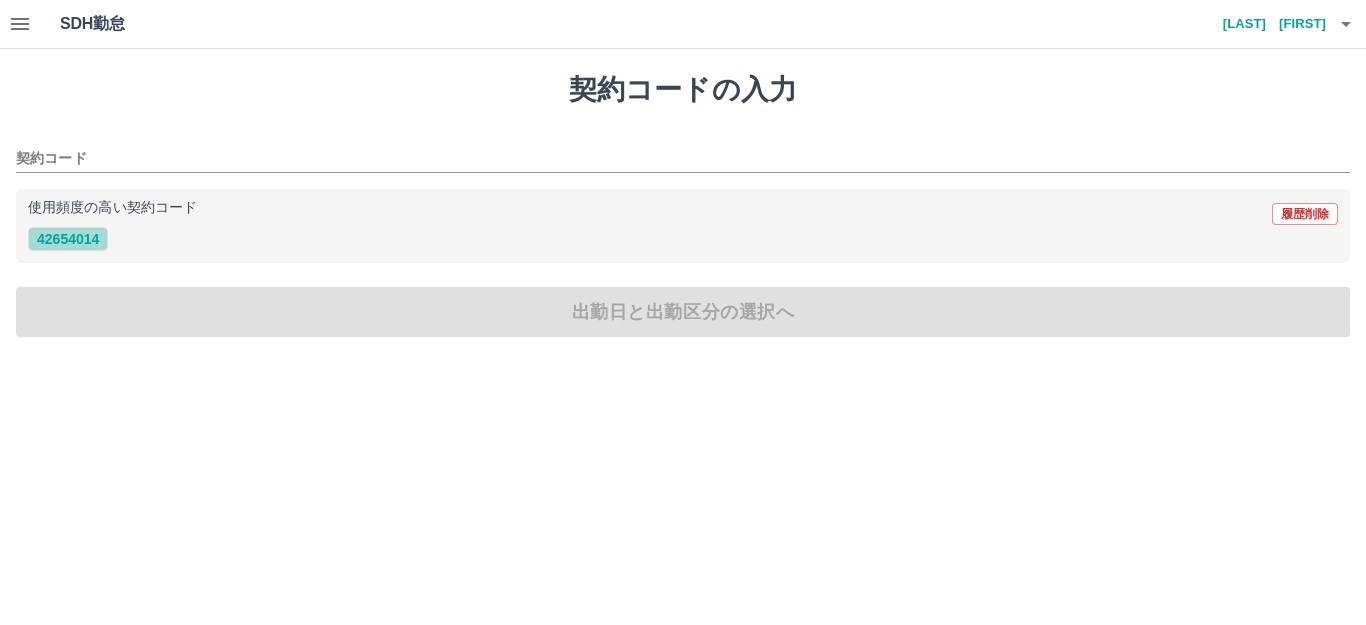 click on "42654014" at bounding box center (68, 239) 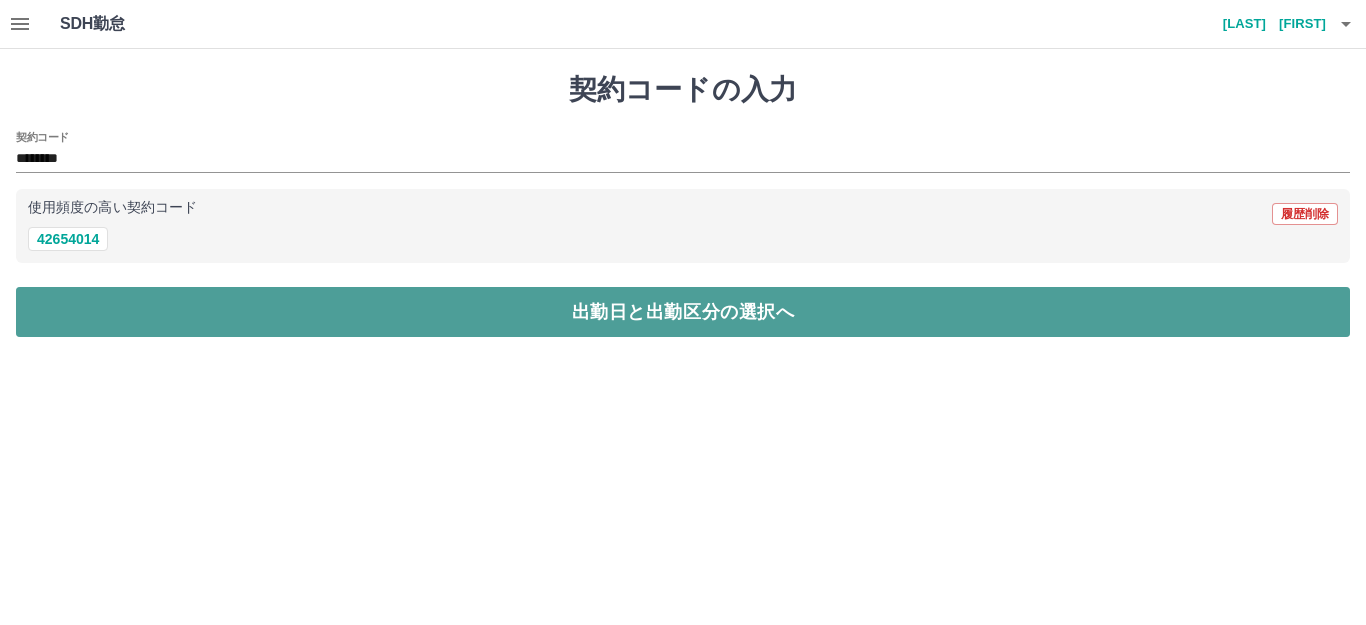 click on "出勤日と出勤区分の選択へ" at bounding box center [683, 312] 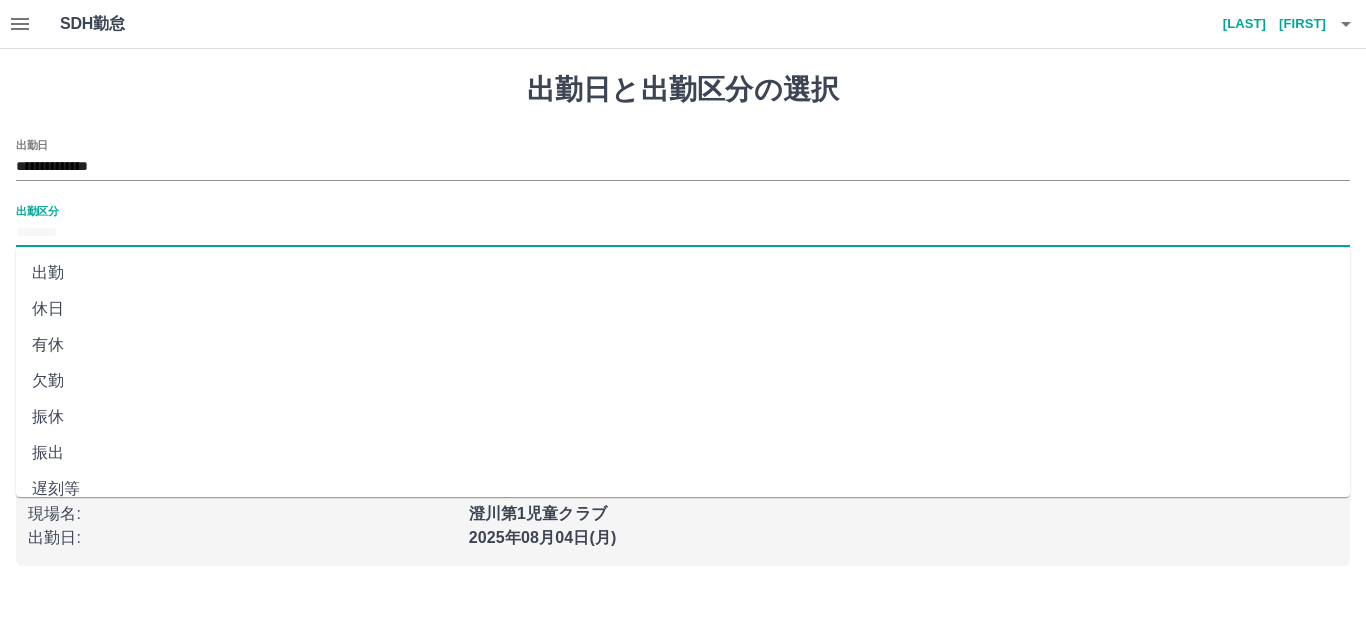 click on "出勤区分" at bounding box center (683, 233) 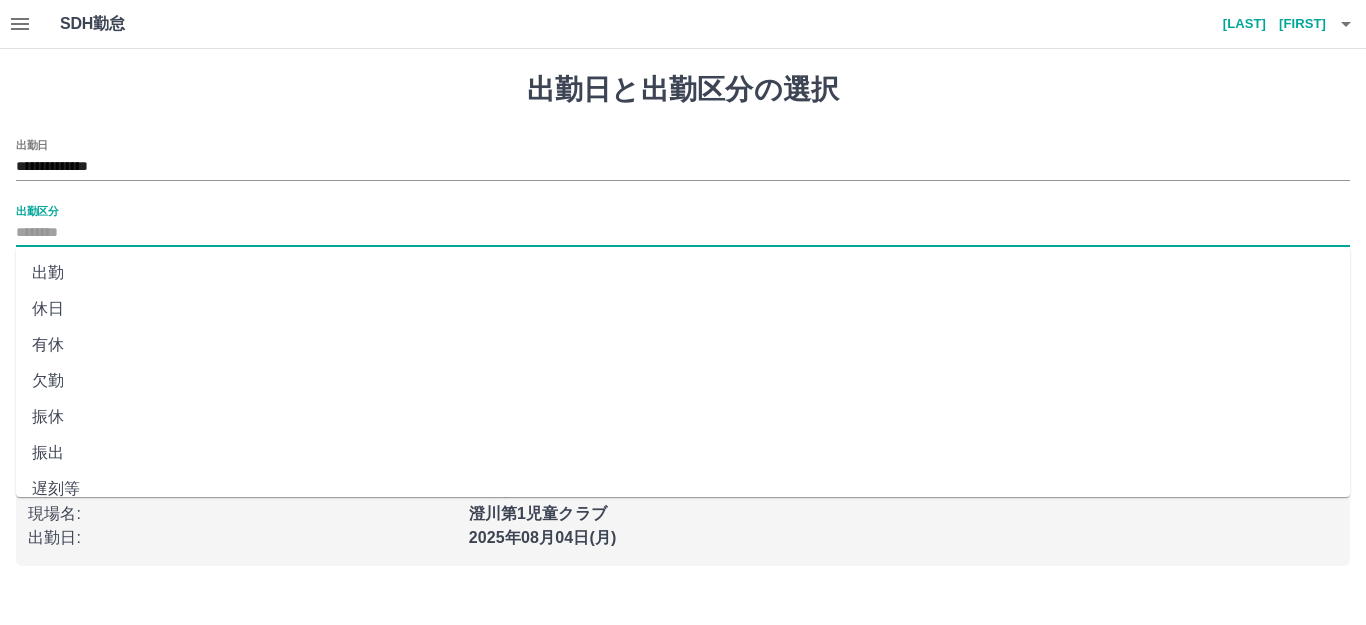 click on "出勤" at bounding box center (683, 273) 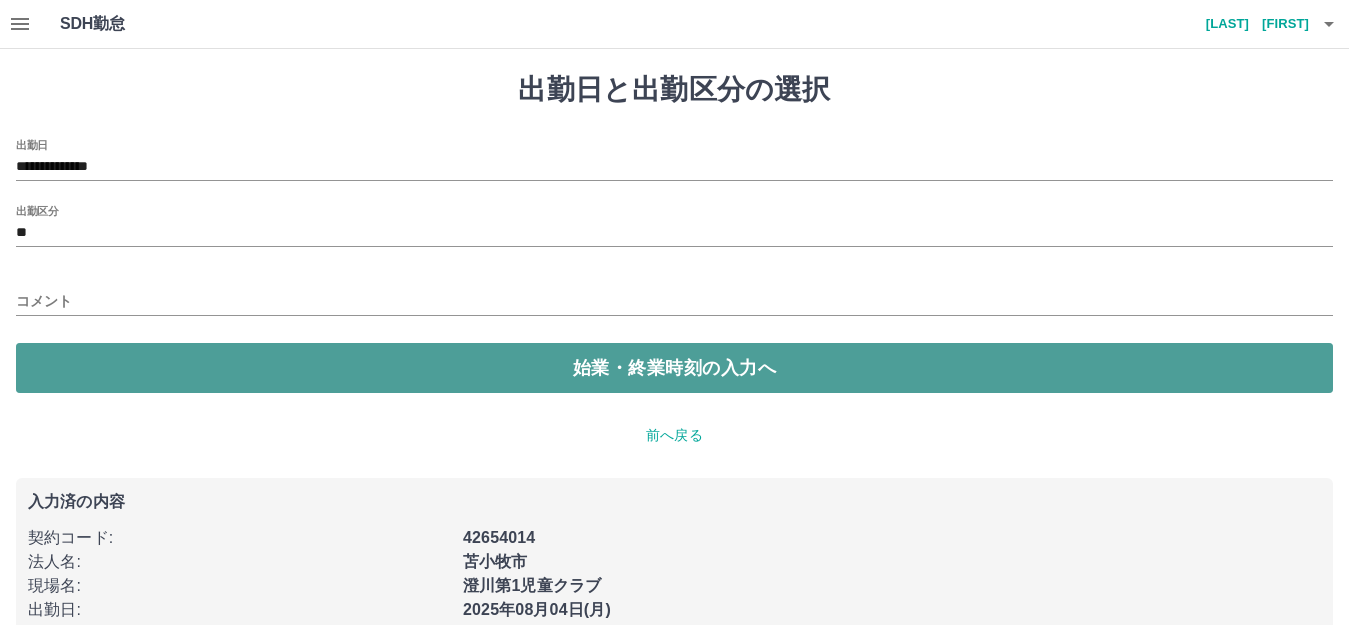 click on "始業・終業時刻の入力へ" at bounding box center [674, 368] 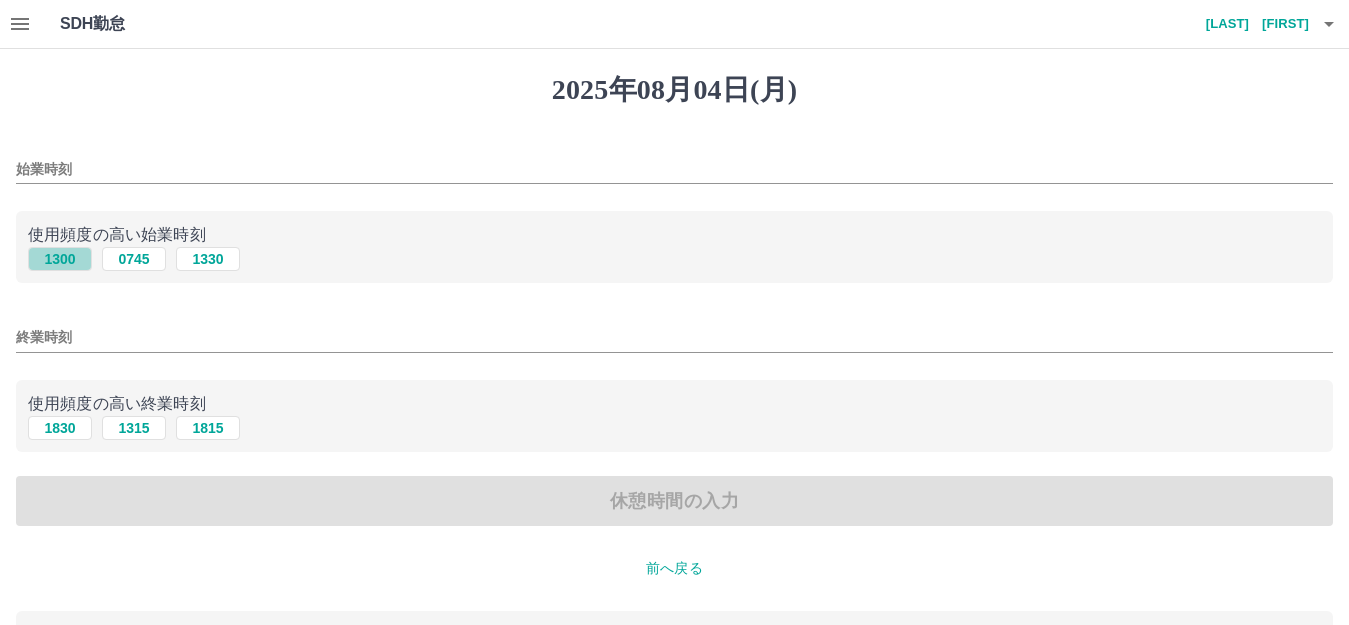 click on "1300" at bounding box center (60, 259) 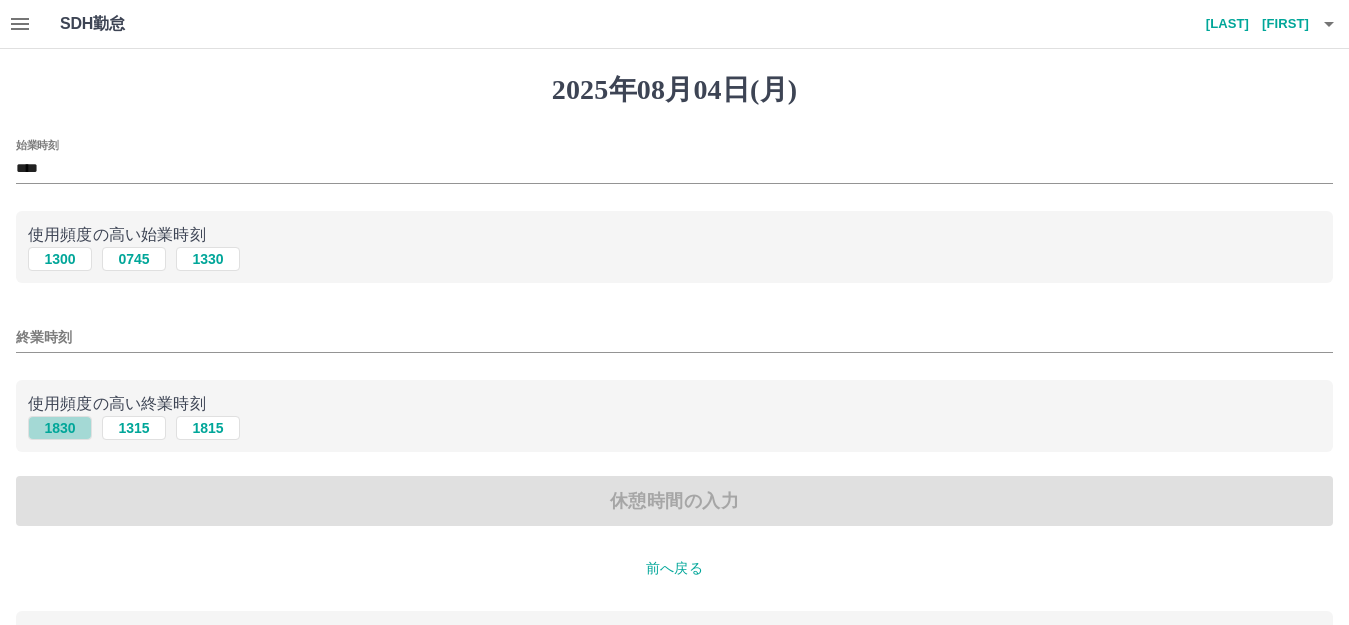click on "1830" at bounding box center [60, 428] 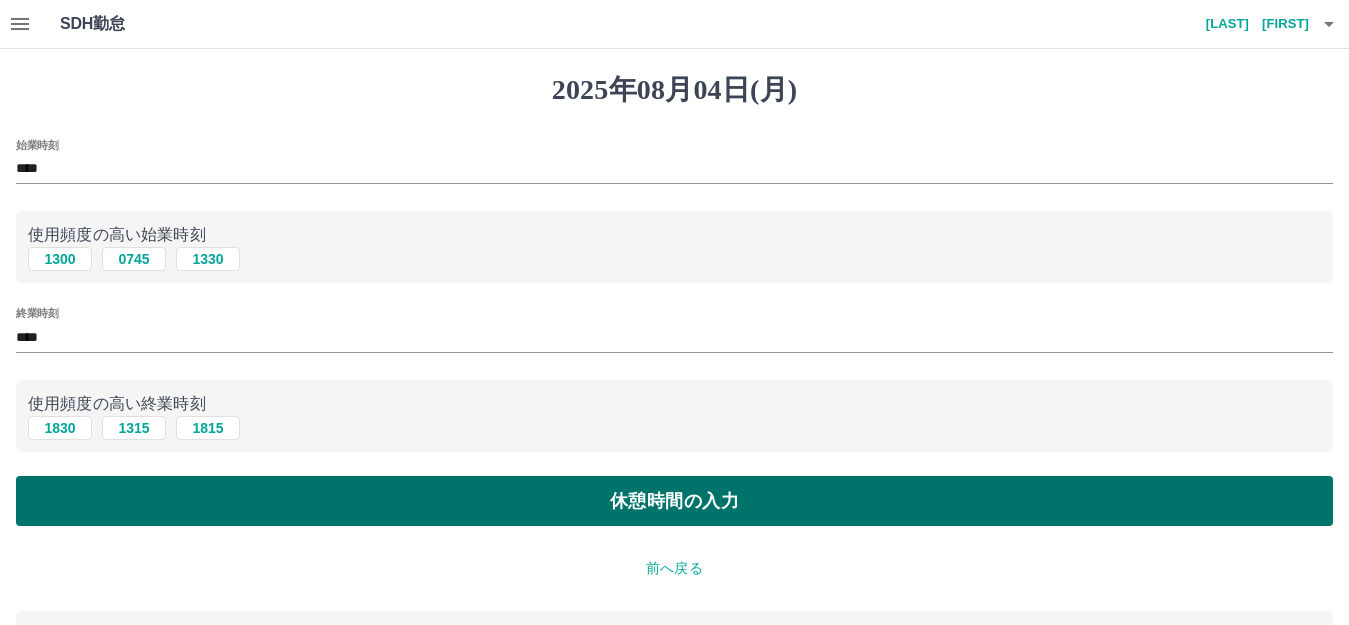 click on "休憩時間の入力" at bounding box center (674, 501) 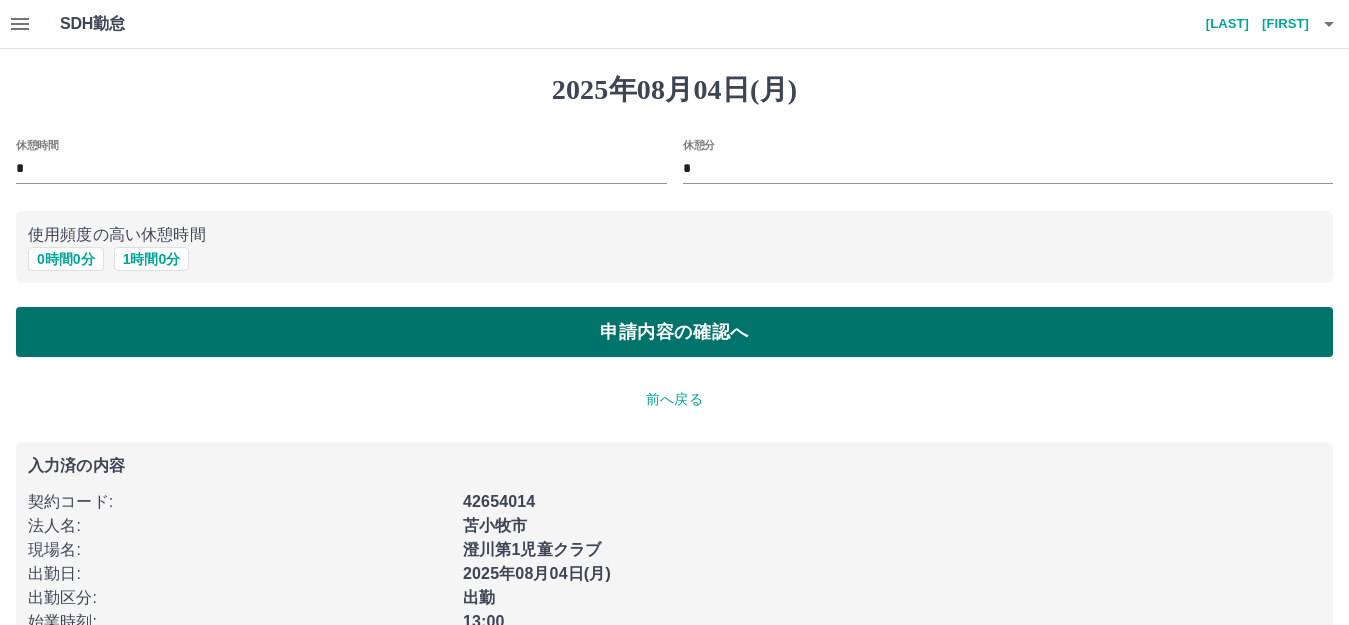 click on "申請内容の確認へ" at bounding box center [674, 332] 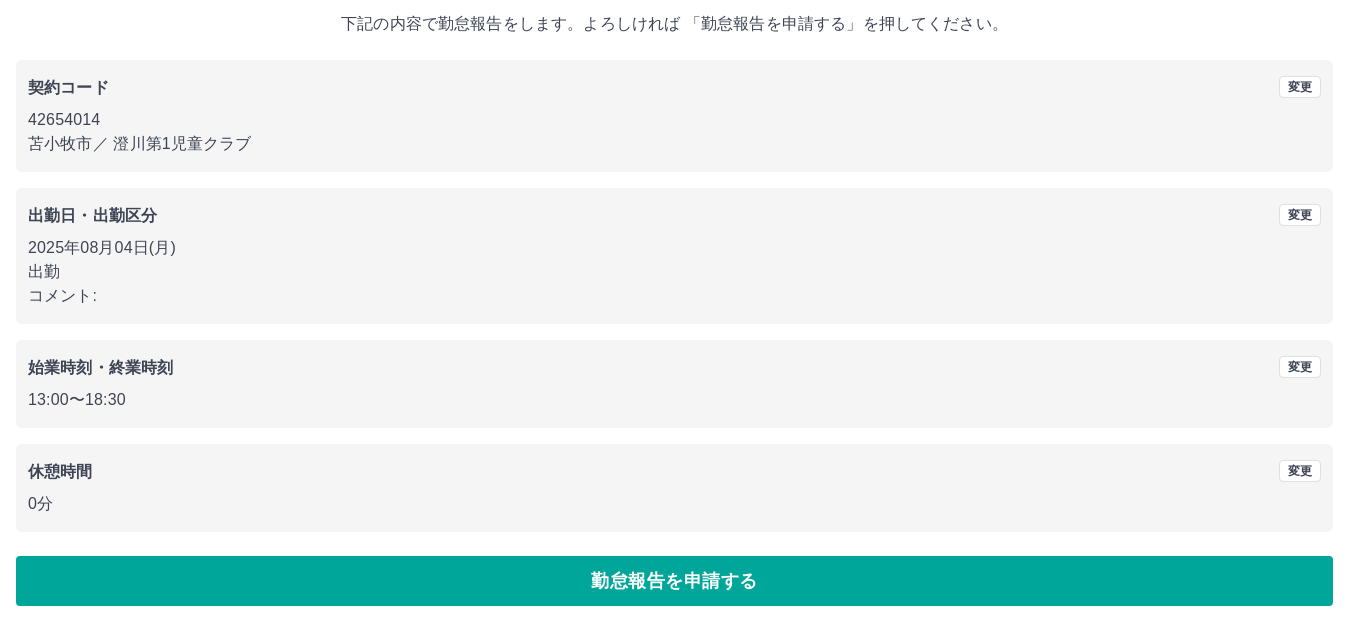 scroll, scrollTop: 124, scrollLeft: 0, axis: vertical 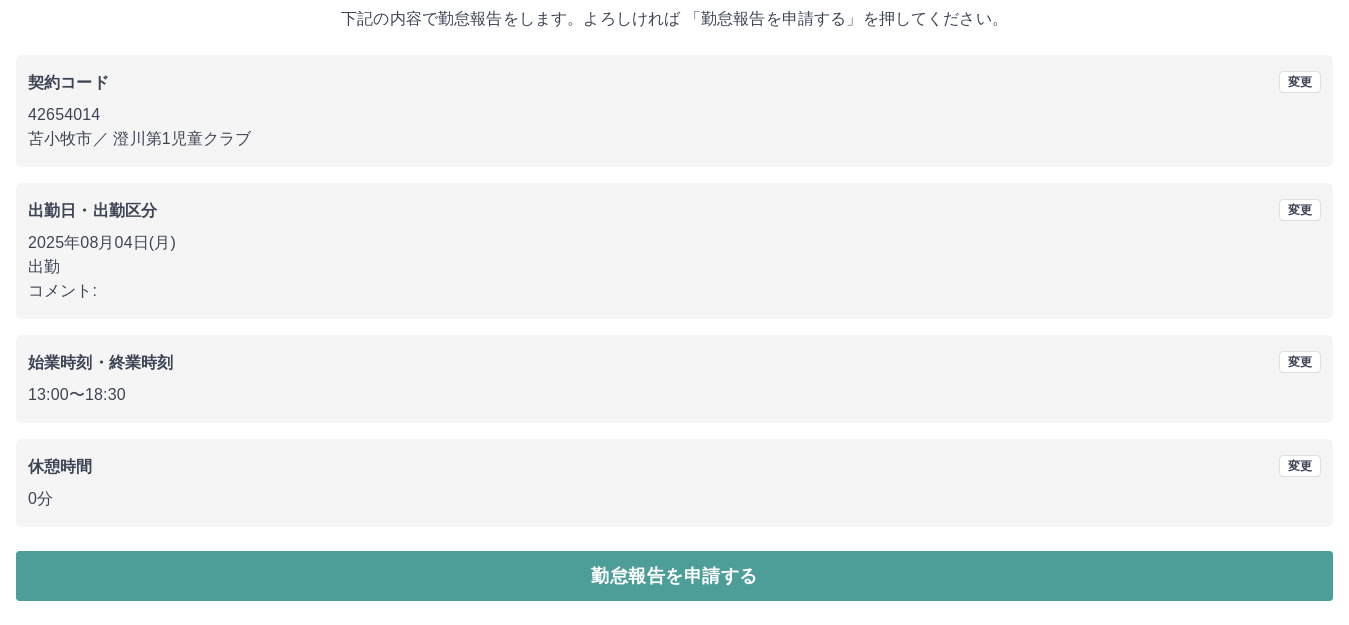 click on "勤怠報告を申請する" at bounding box center [674, 576] 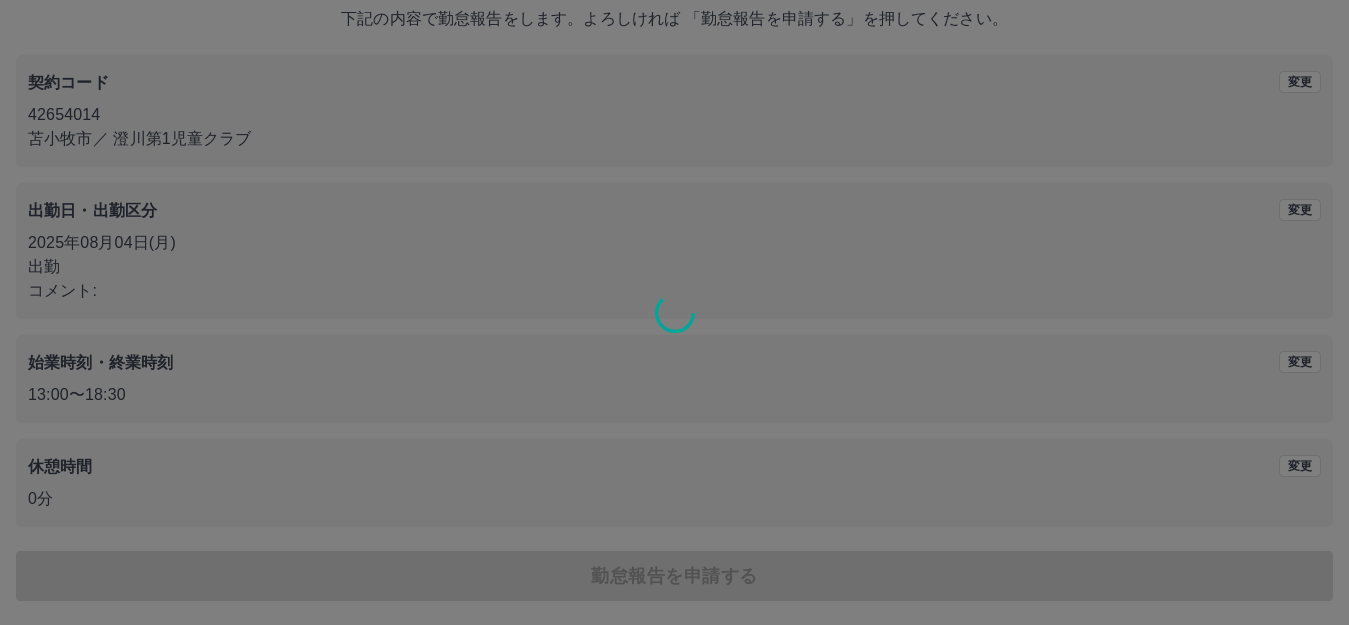 scroll, scrollTop: 0, scrollLeft: 0, axis: both 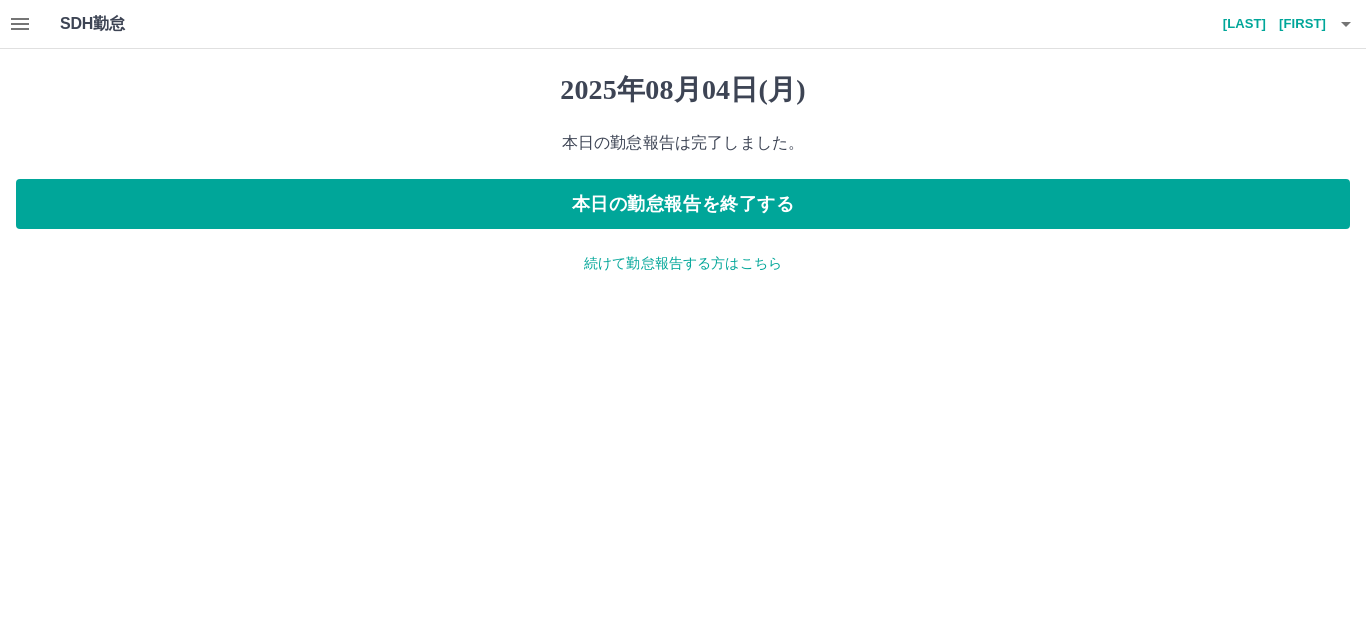 click 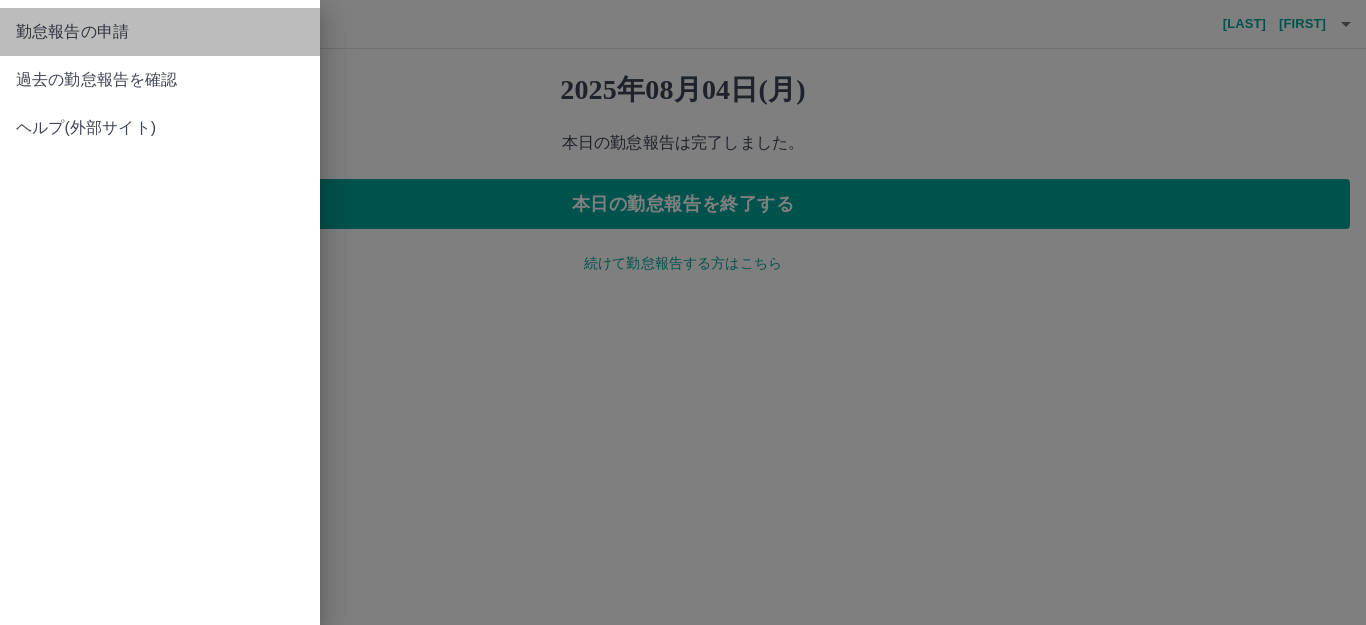 click on "勤怠報告の申請" at bounding box center [160, 32] 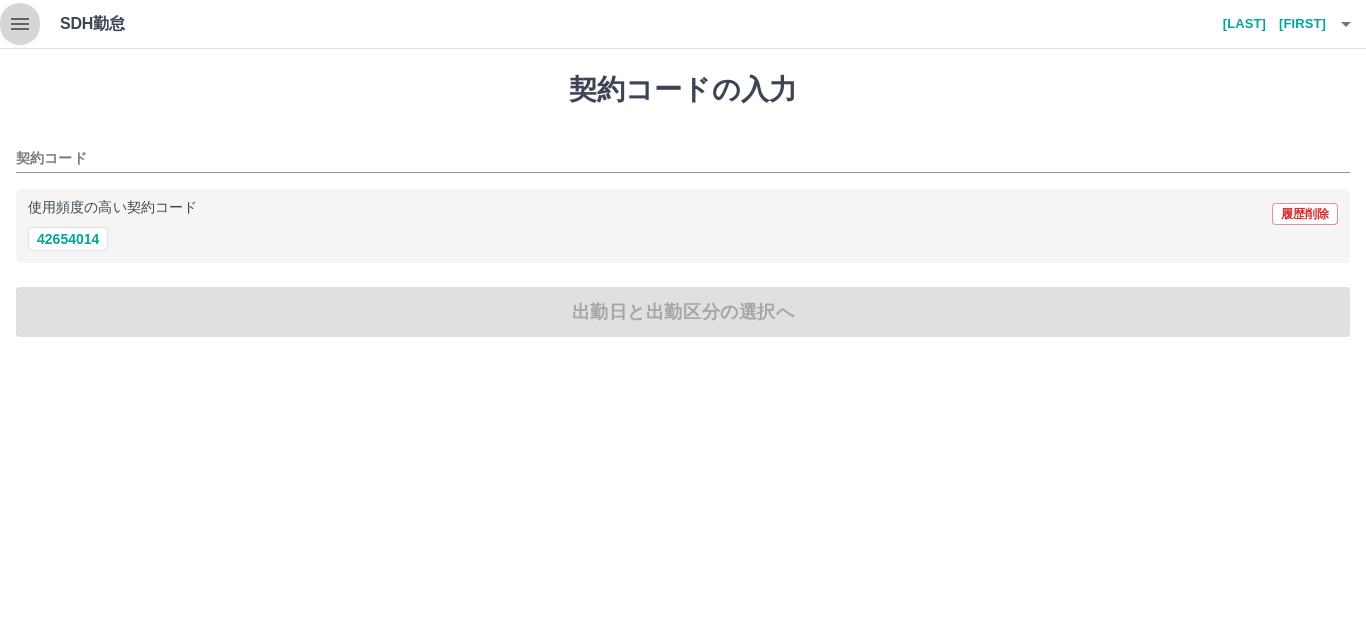 click 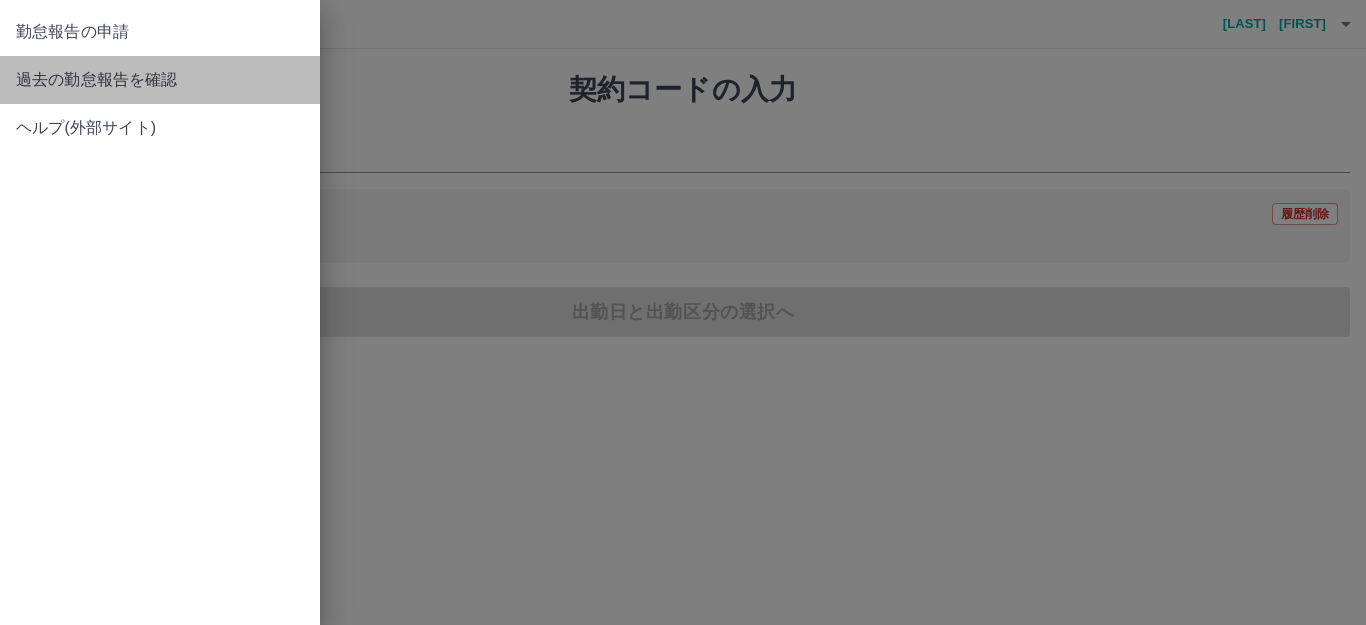 click on "過去の勤怠報告を確認" at bounding box center [160, 80] 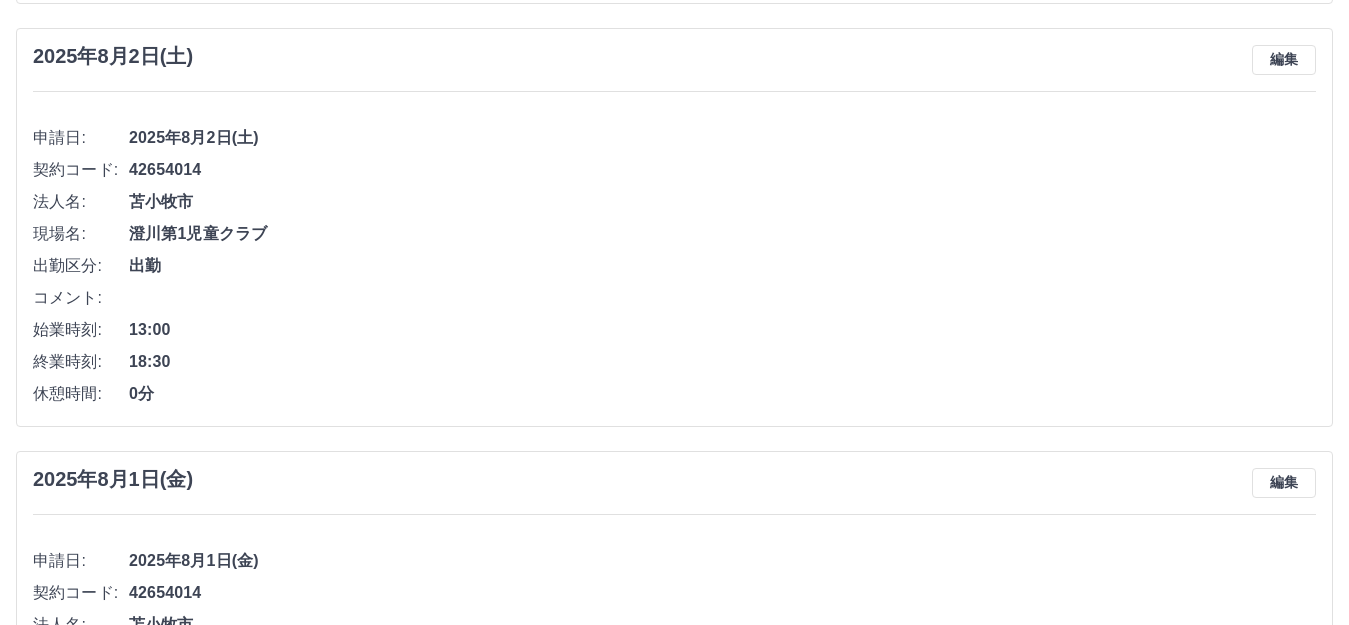 scroll, scrollTop: 900, scrollLeft: 0, axis: vertical 